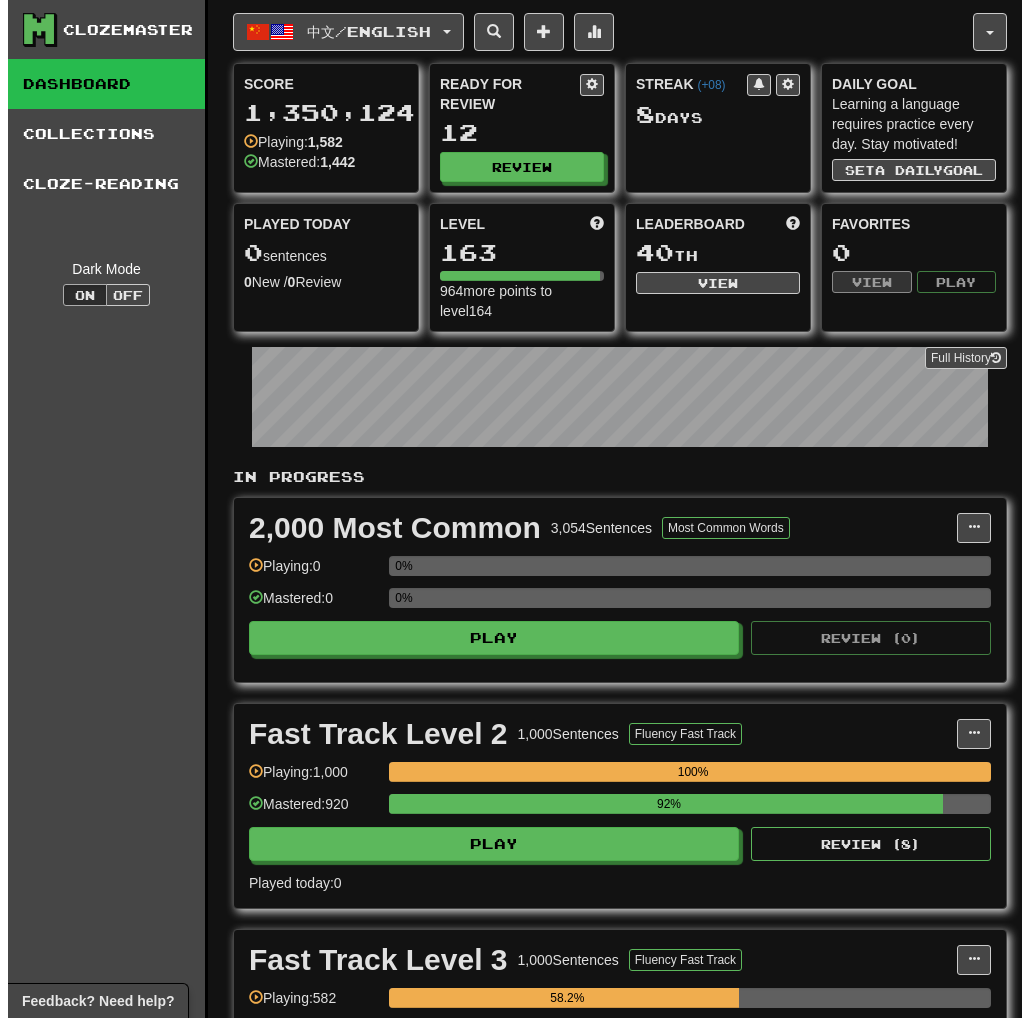 scroll, scrollTop: 0, scrollLeft: 0, axis: both 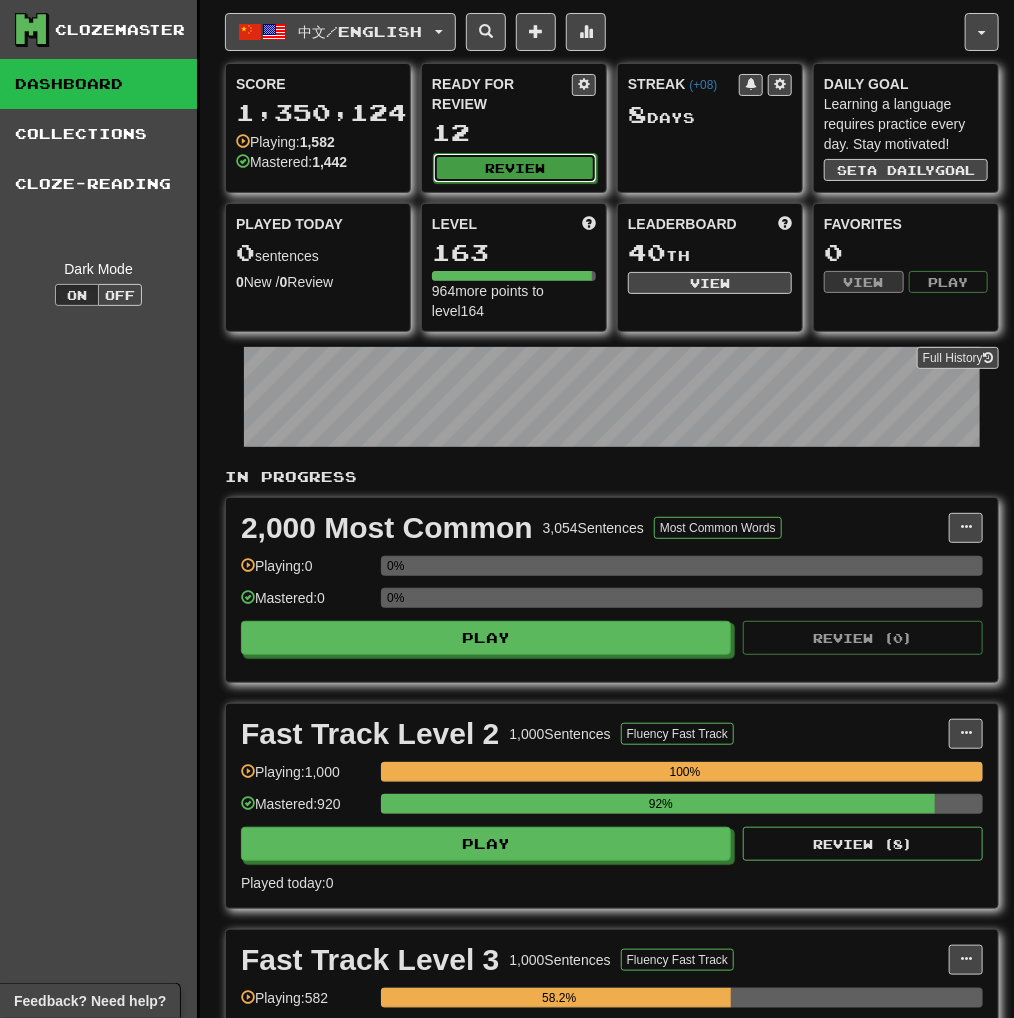 click on "Review" at bounding box center (515, 168) 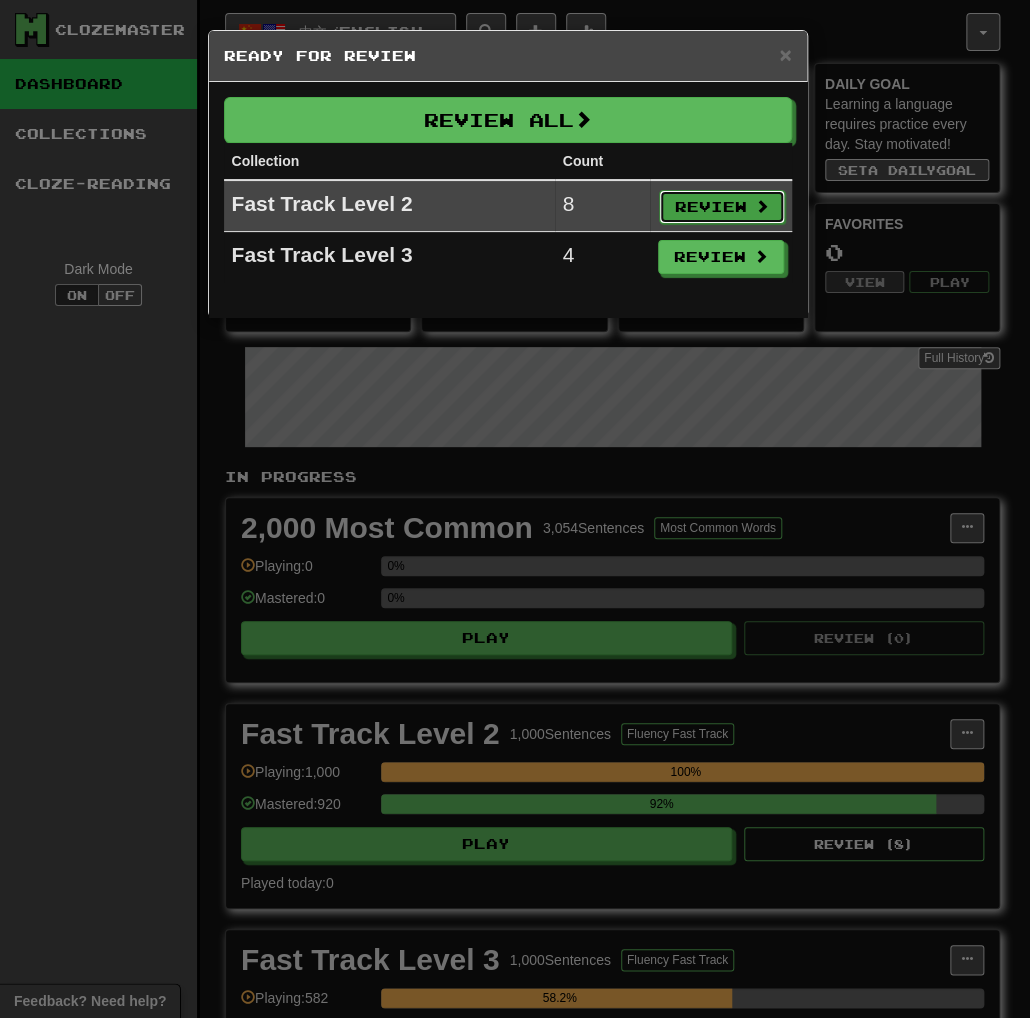 click on "Review" at bounding box center (722, 207) 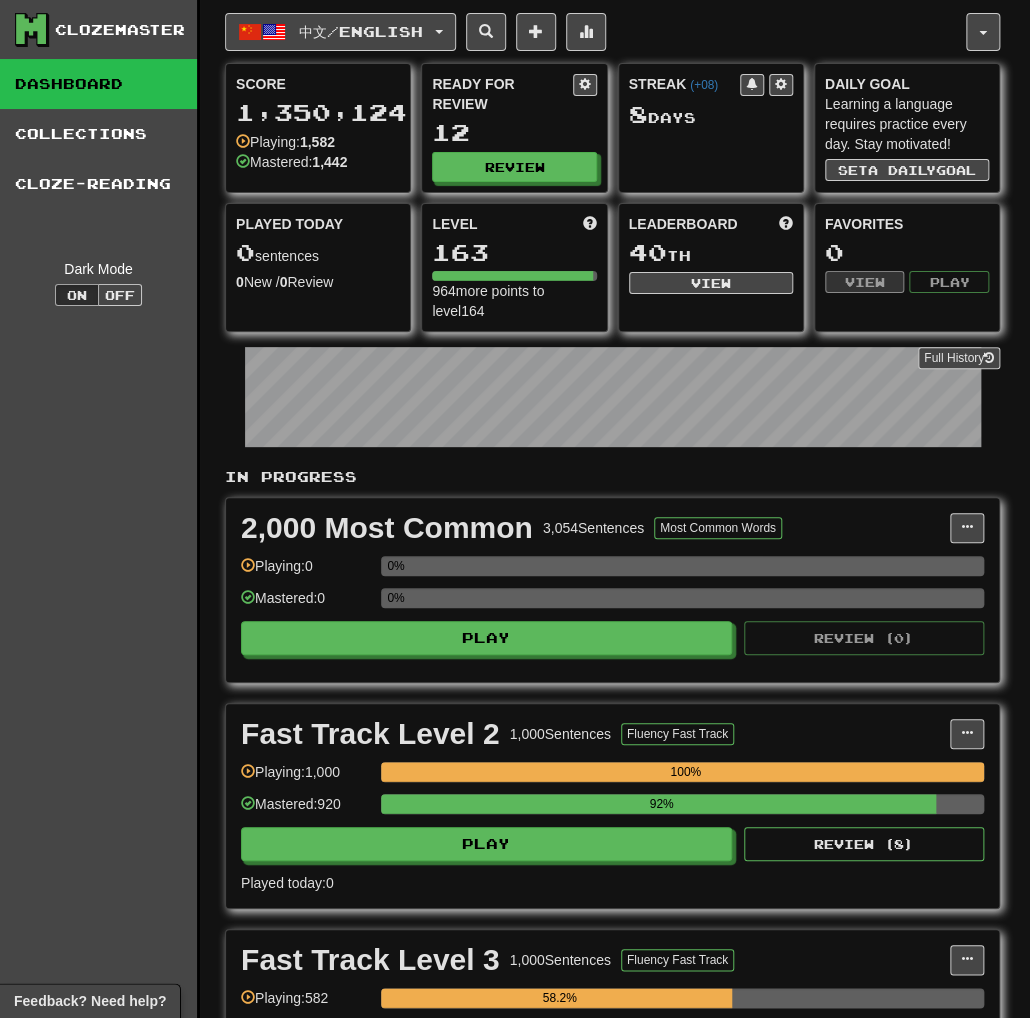 select on "**" 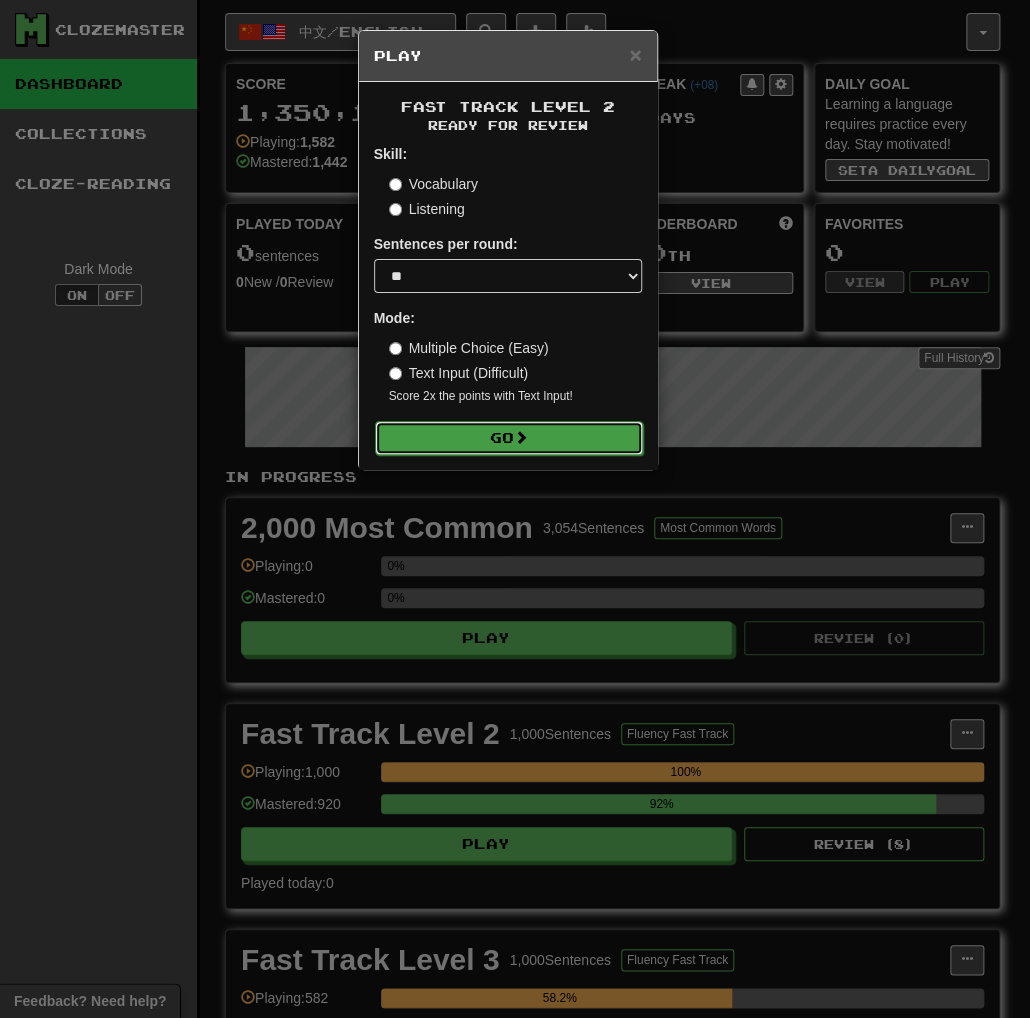 click on "Go" at bounding box center [509, 438] 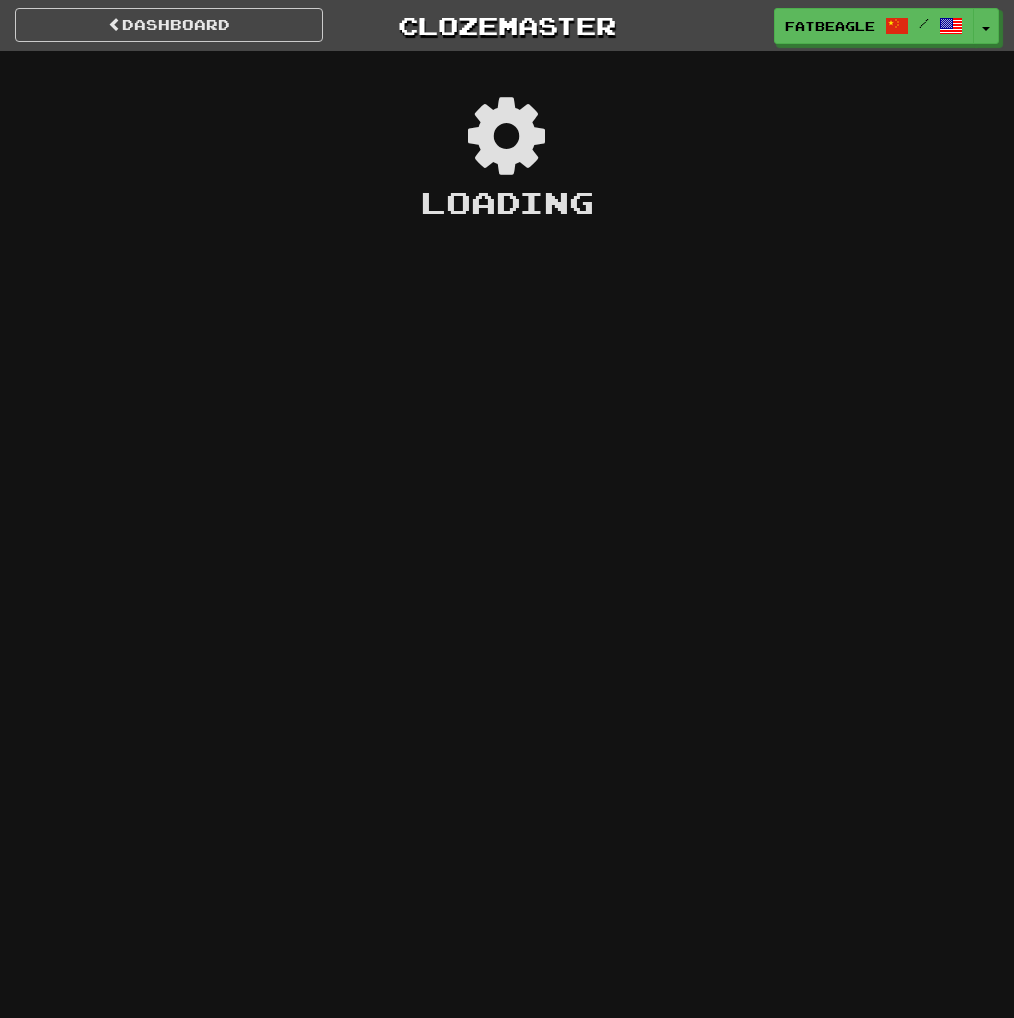 scroll, scrollTop: 0, scrollLeft: 0, axis: both 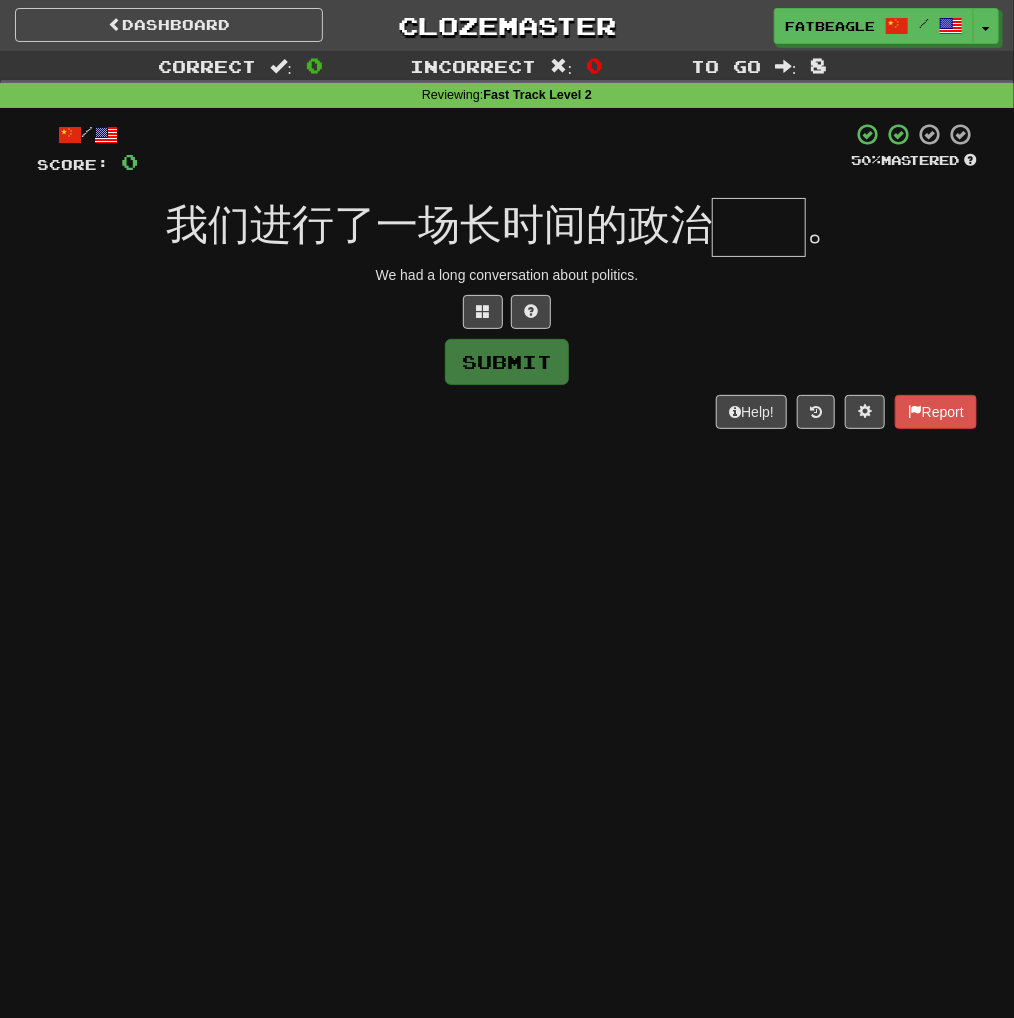 click at bounding box center [759, 227] 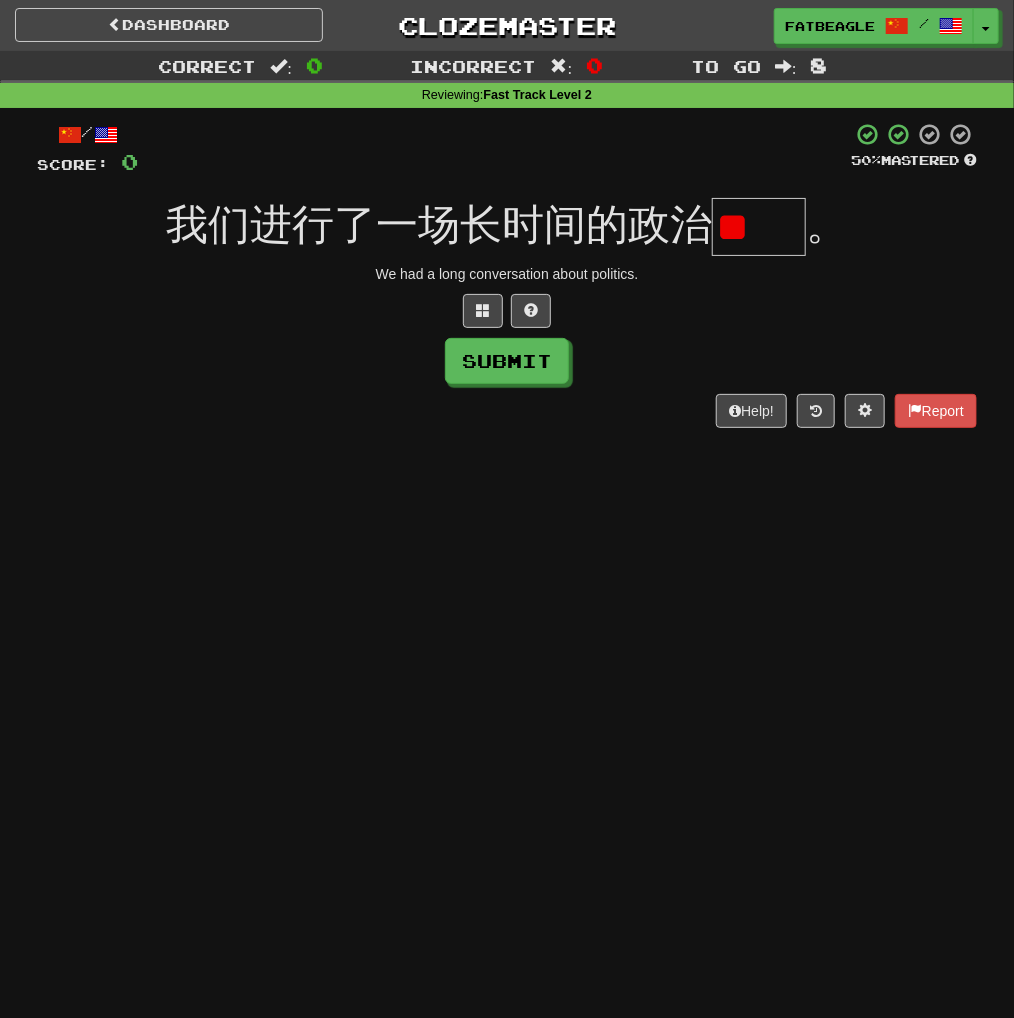 scroll, scrollTop: 0, scrollLeft: 0, axis: both 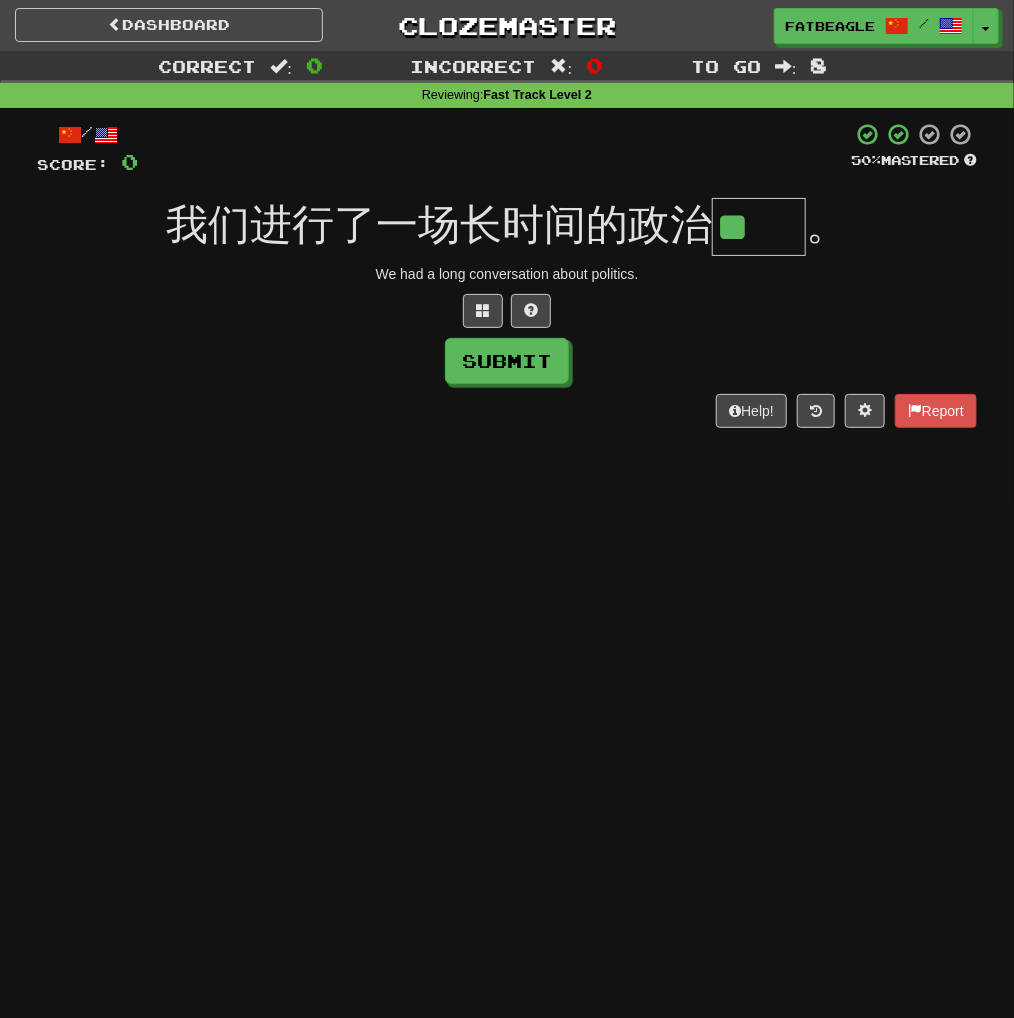 type on "**" 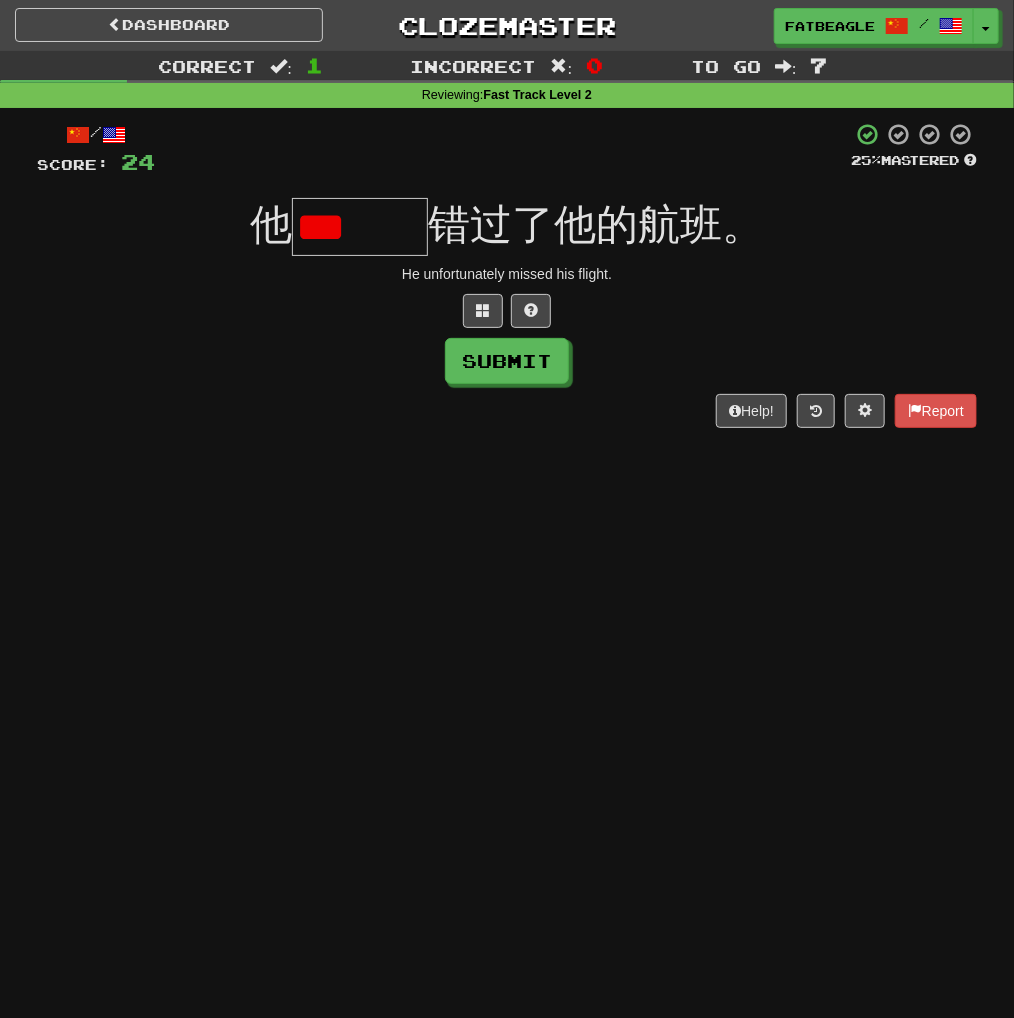 scroll, scrollTop: 0, scrollLeft: 0, axis: both 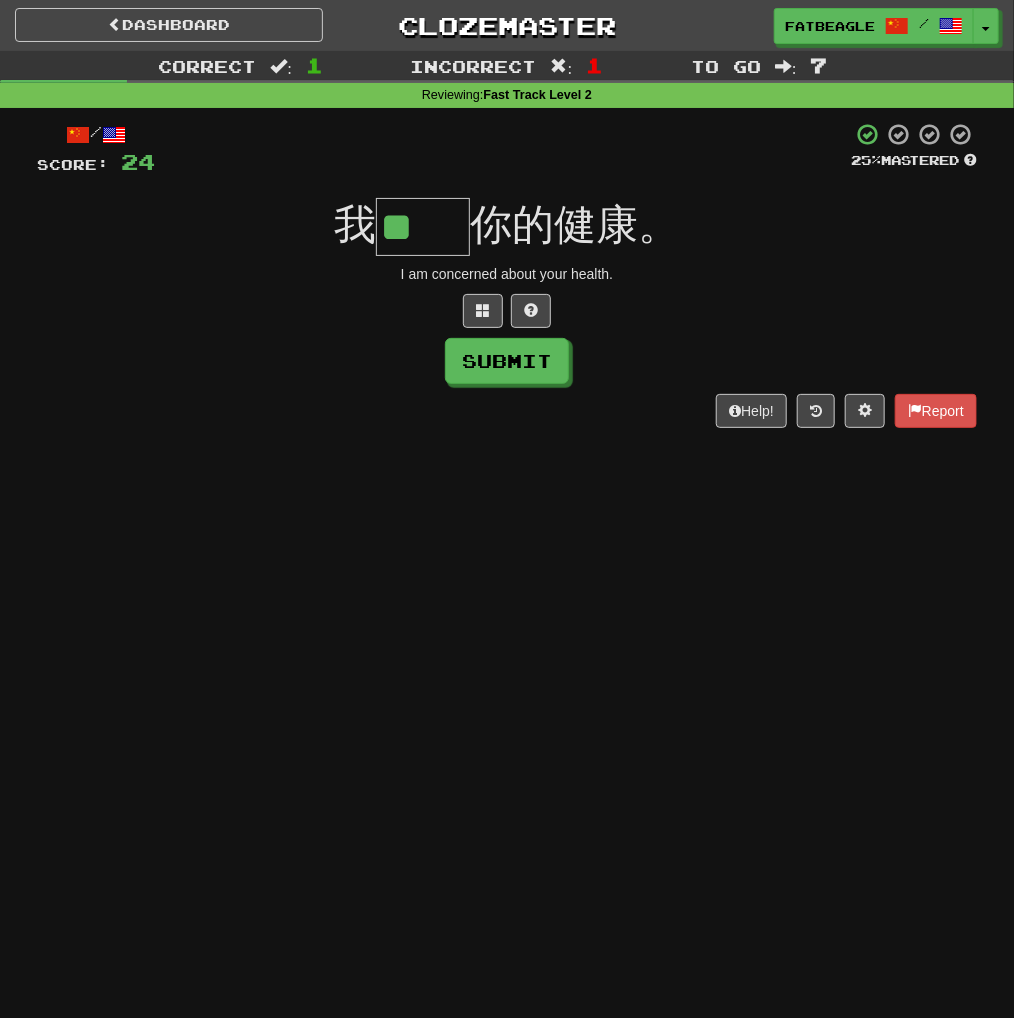 type on "**" 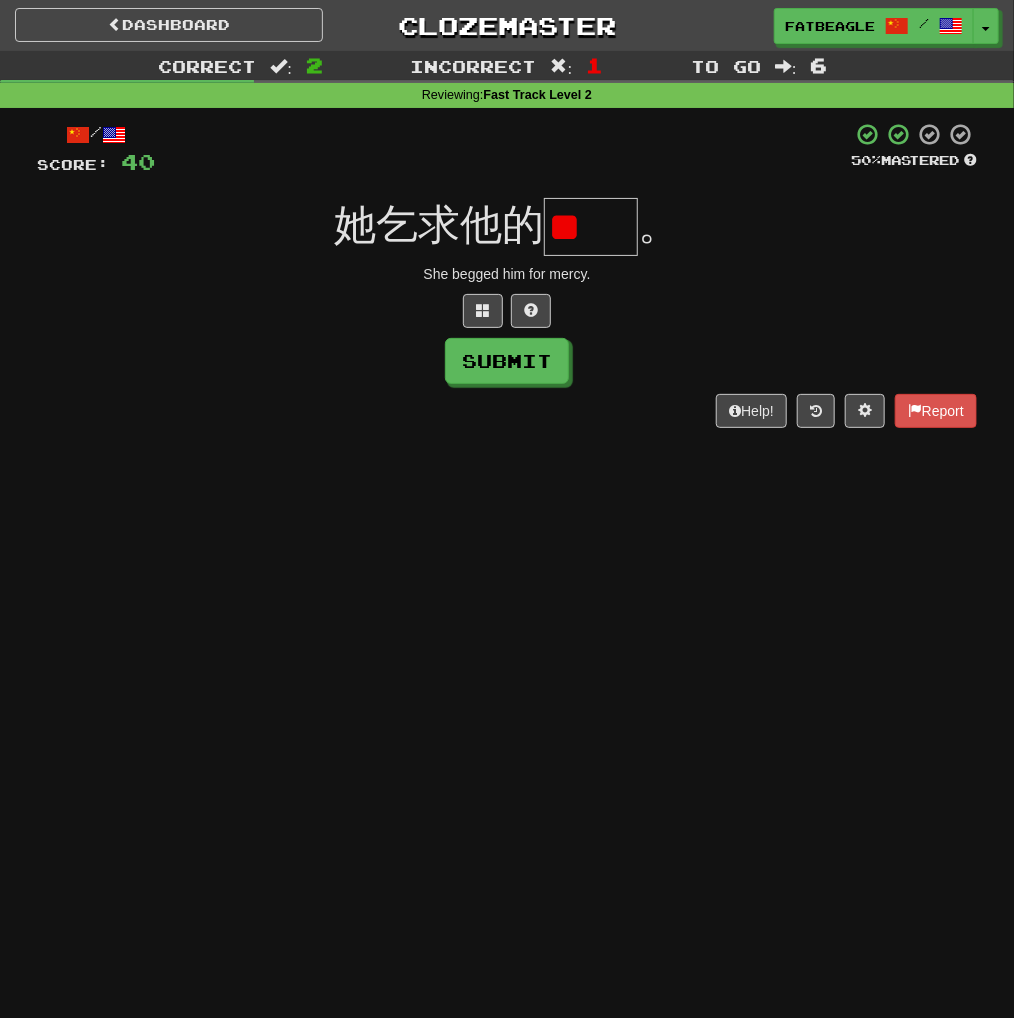 scroll, scrollTop: 0, scrollLeft: 0, axis: both 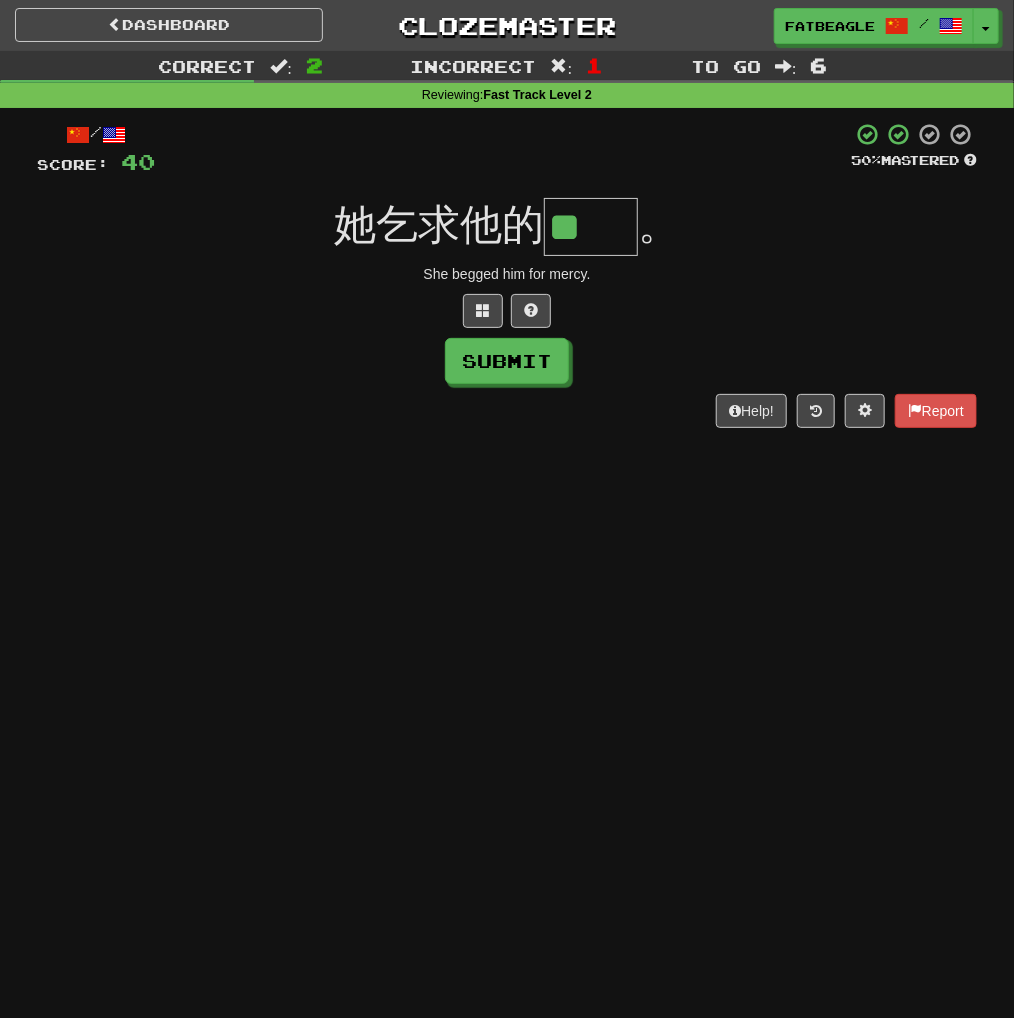 type on "**" 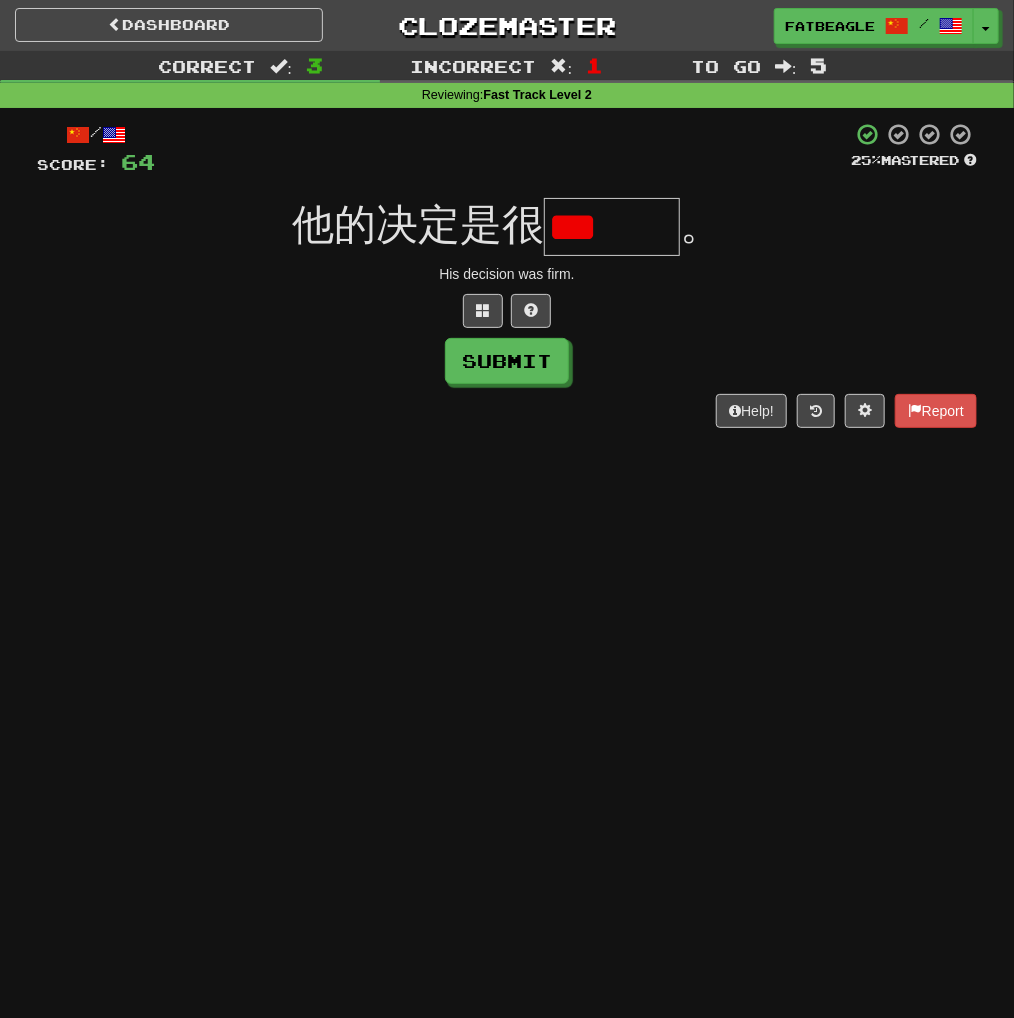scroll, scrollTop: 0, scrollLeft: 0, axis: both 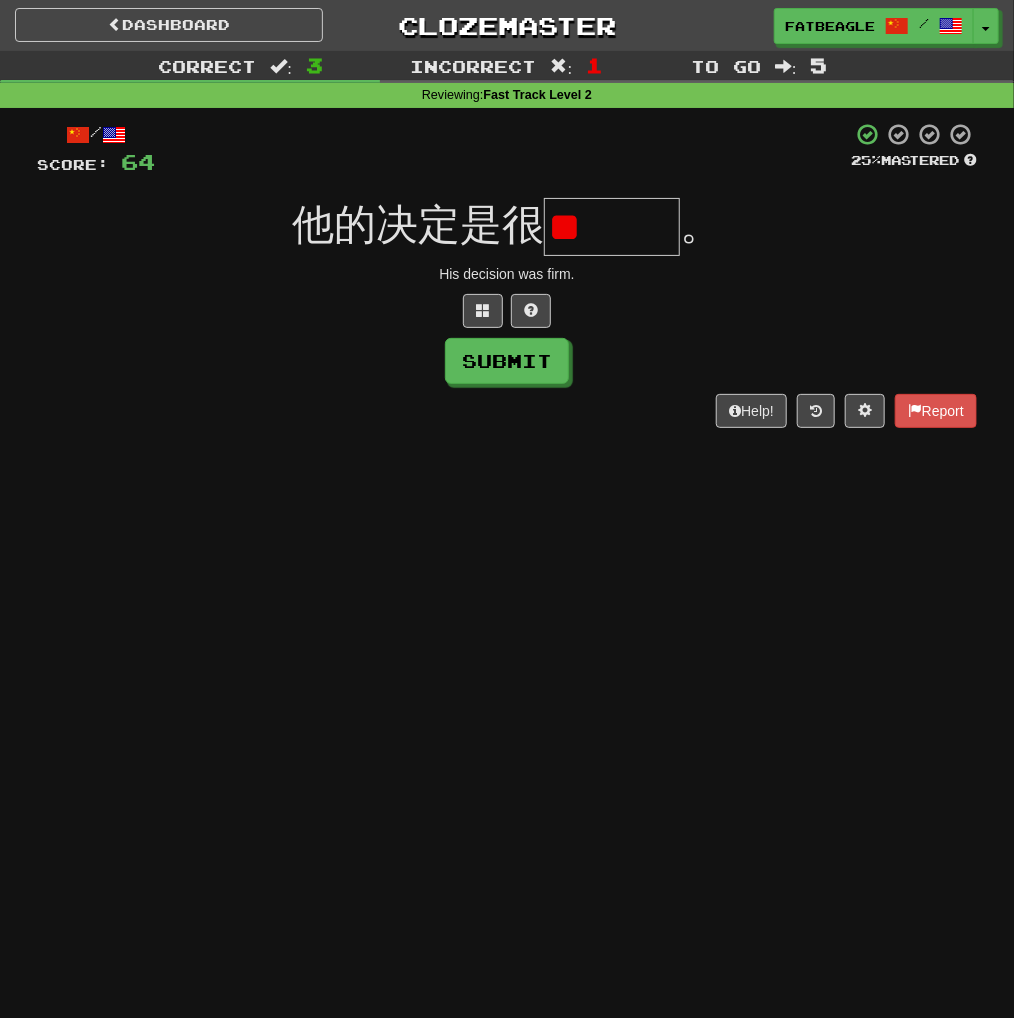 type on "*" 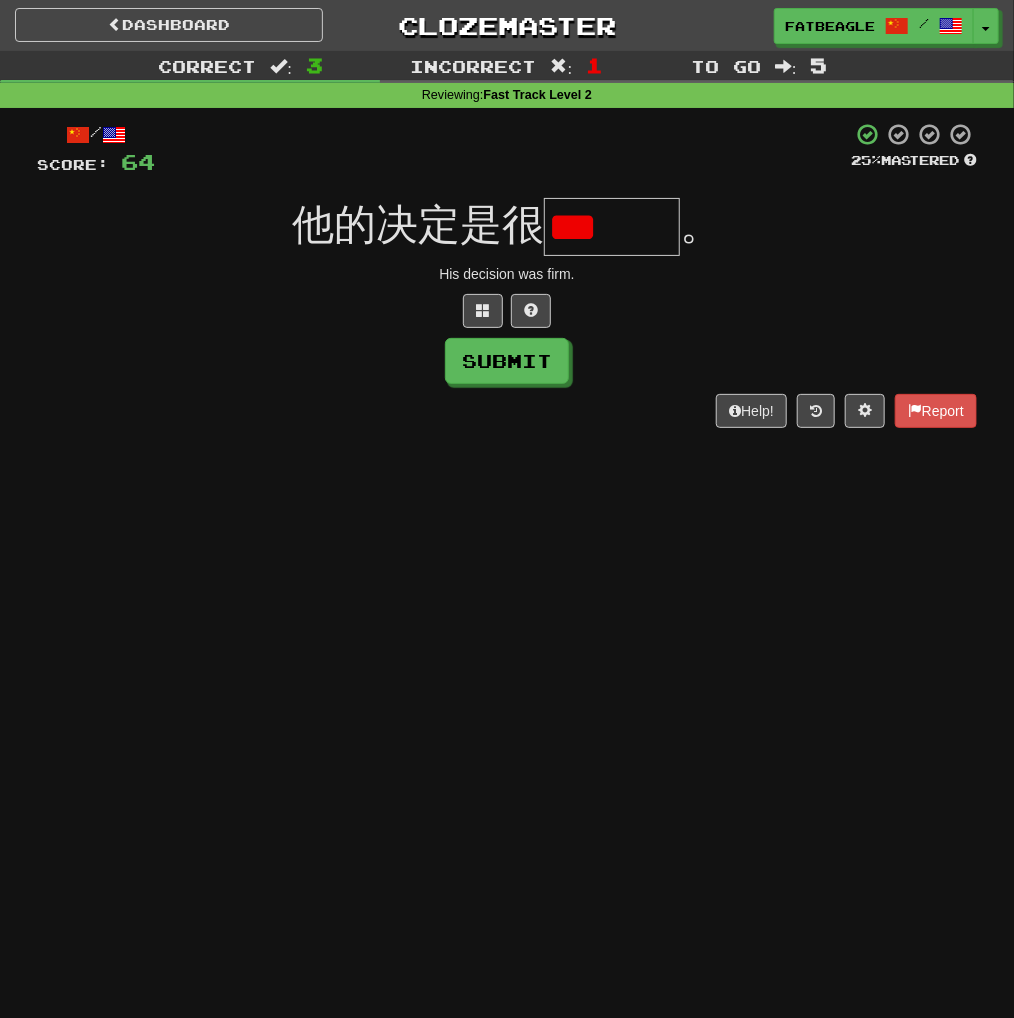 scroll, scrollTop: 0, scrollLeft: 0, axis: both 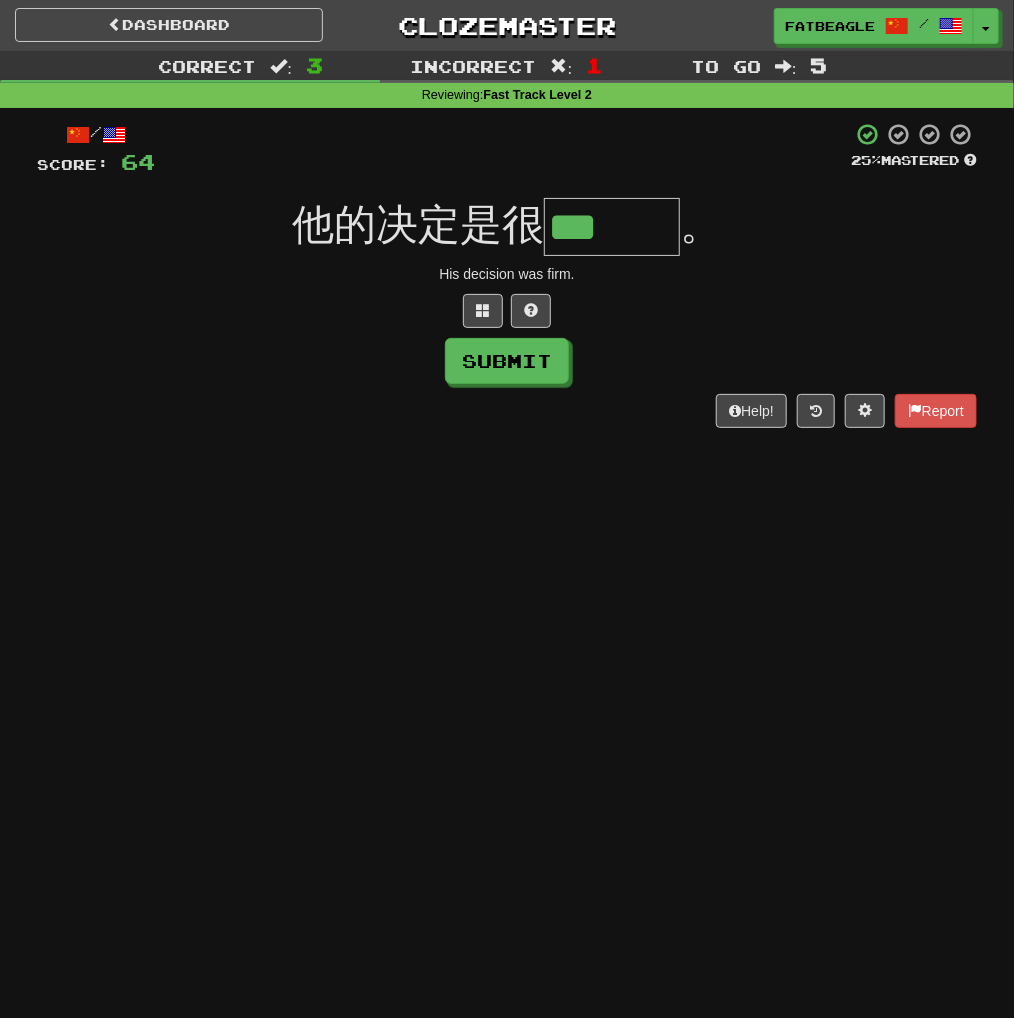 type on "***" 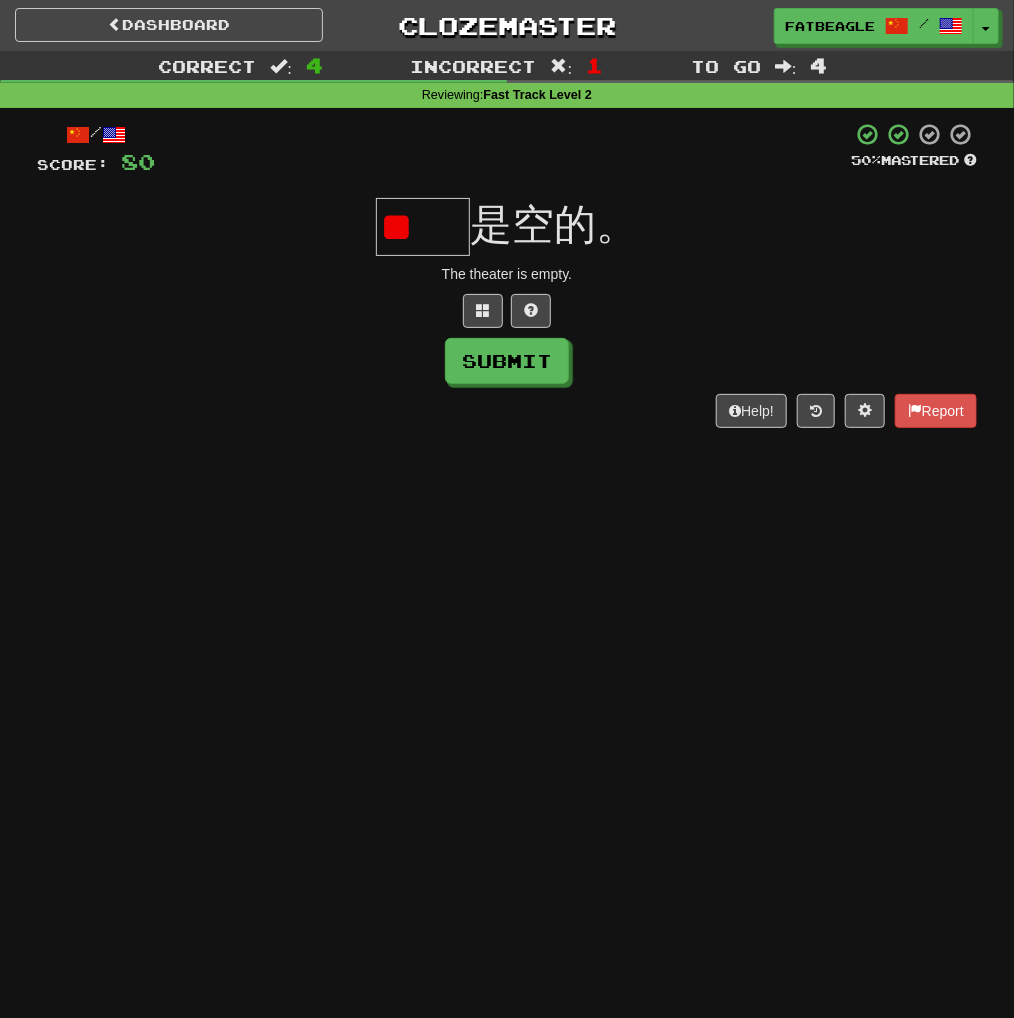 type on "*" 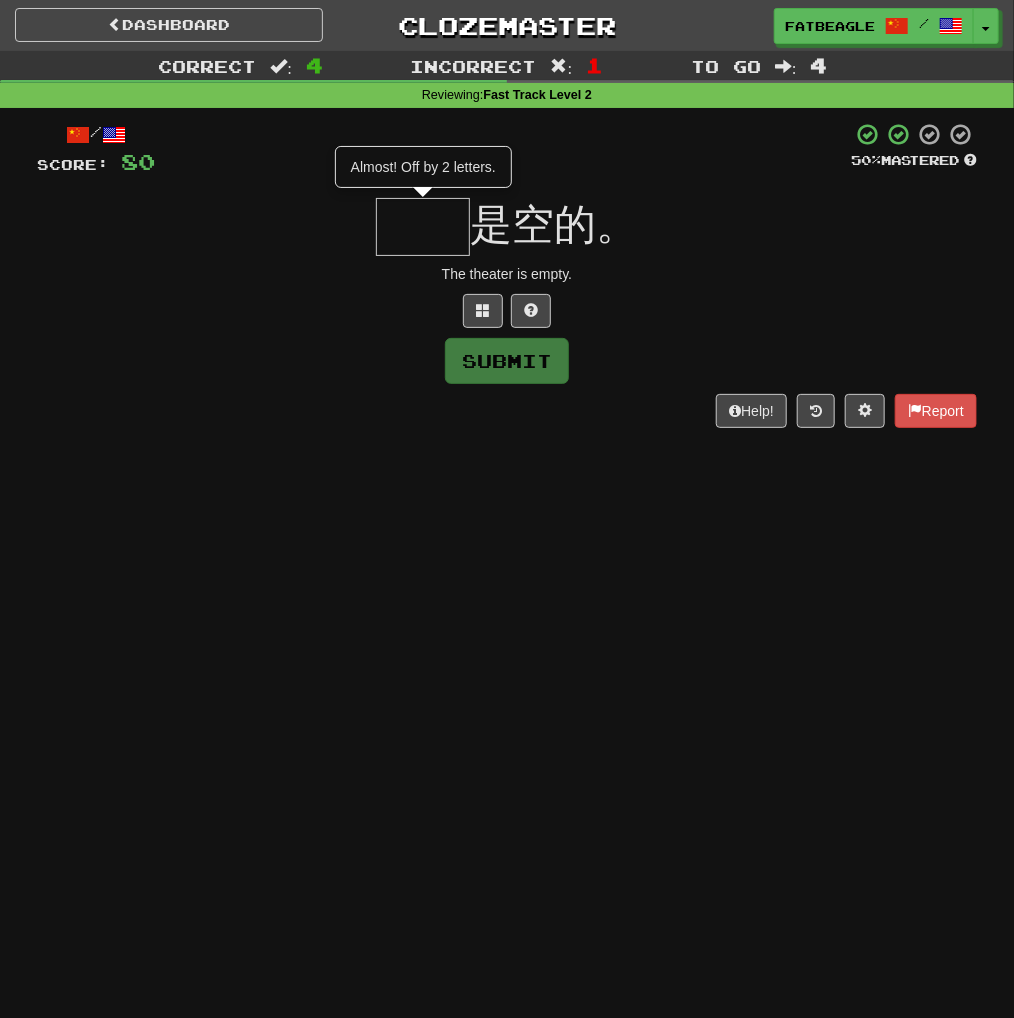 type on "**" 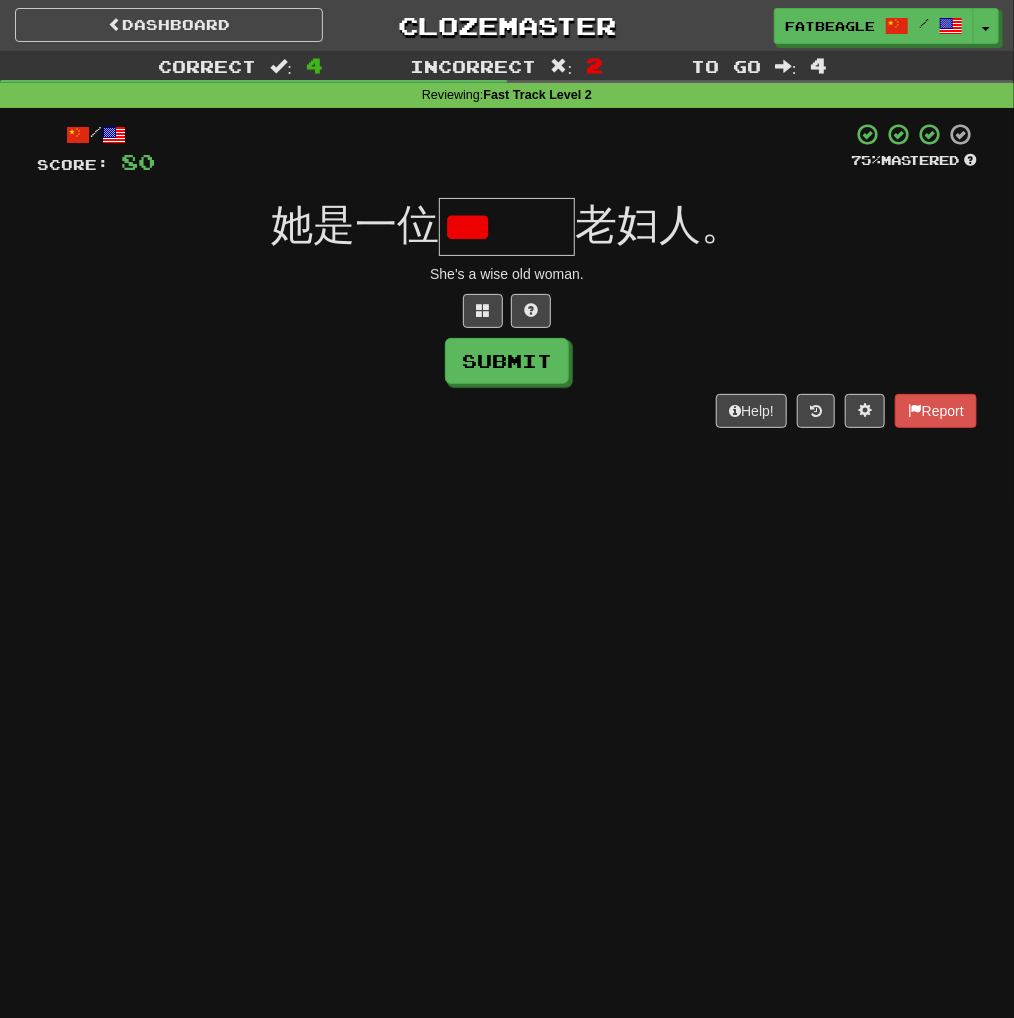 scroll, scrollTop: 0, scrollLeft: 0, axis: both 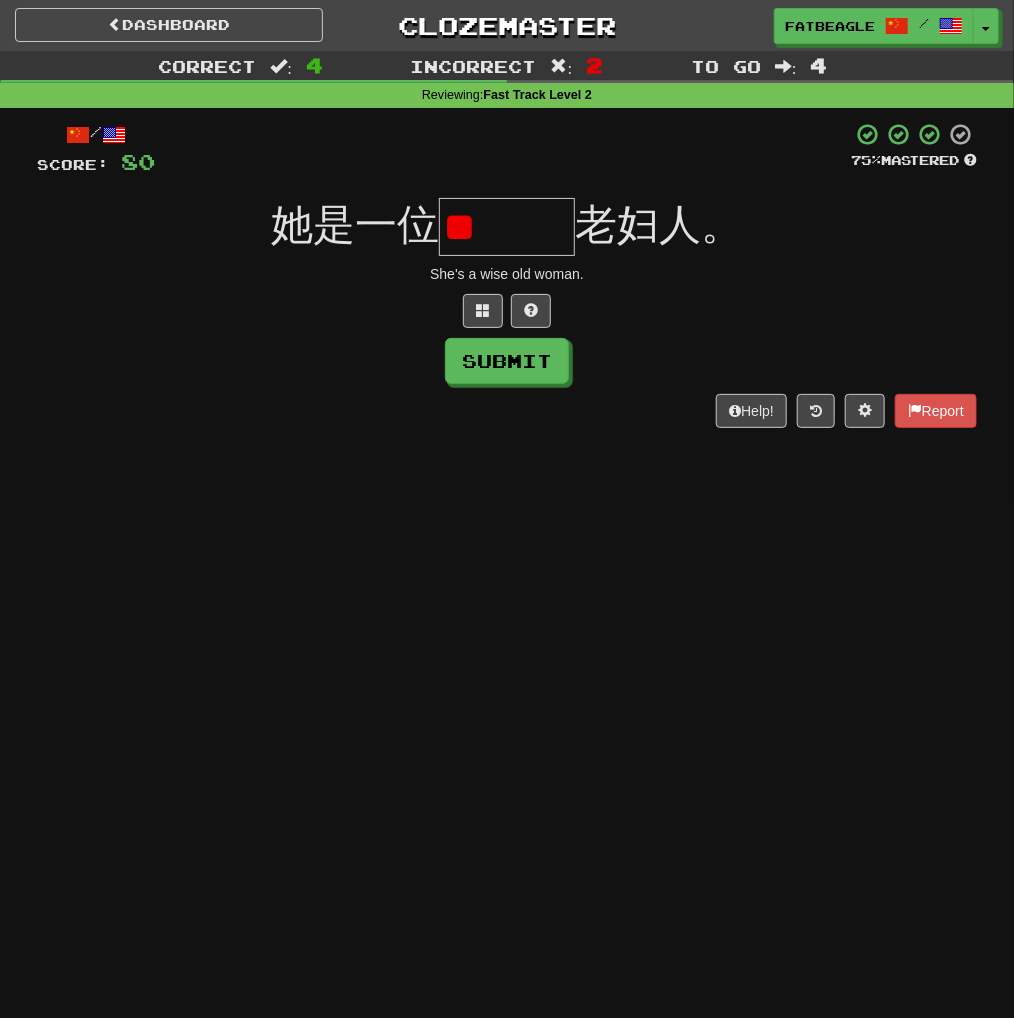 type on "*" 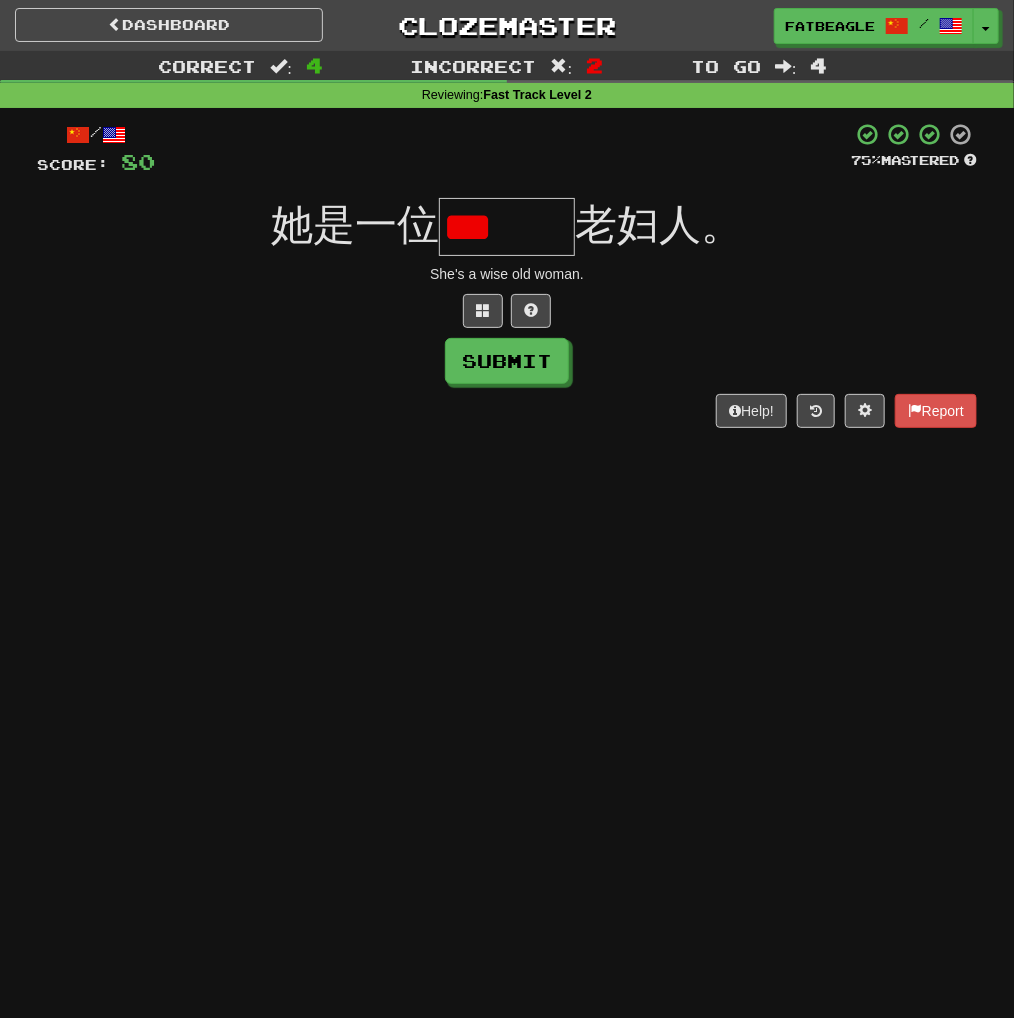scroll, scrollTop: 0, scrollLeft: 0, axis: both 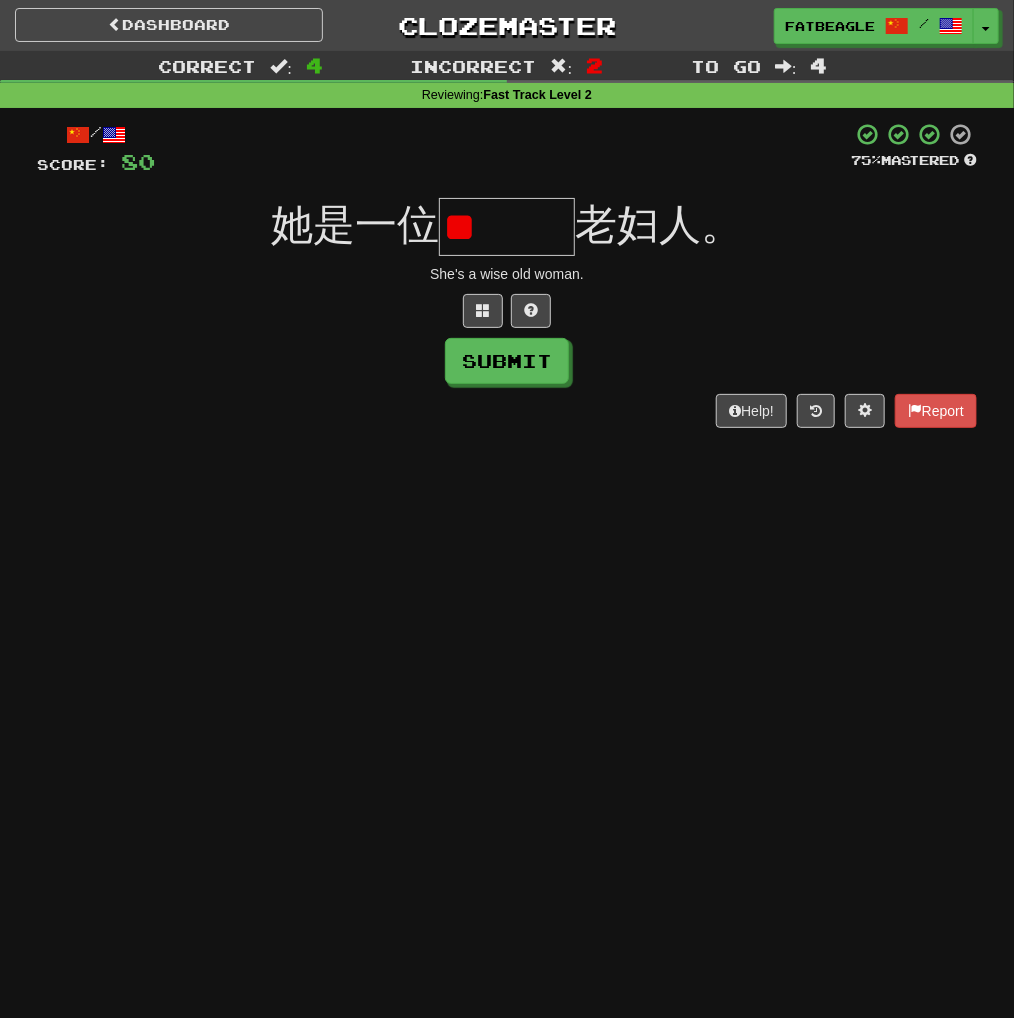 type on "*" 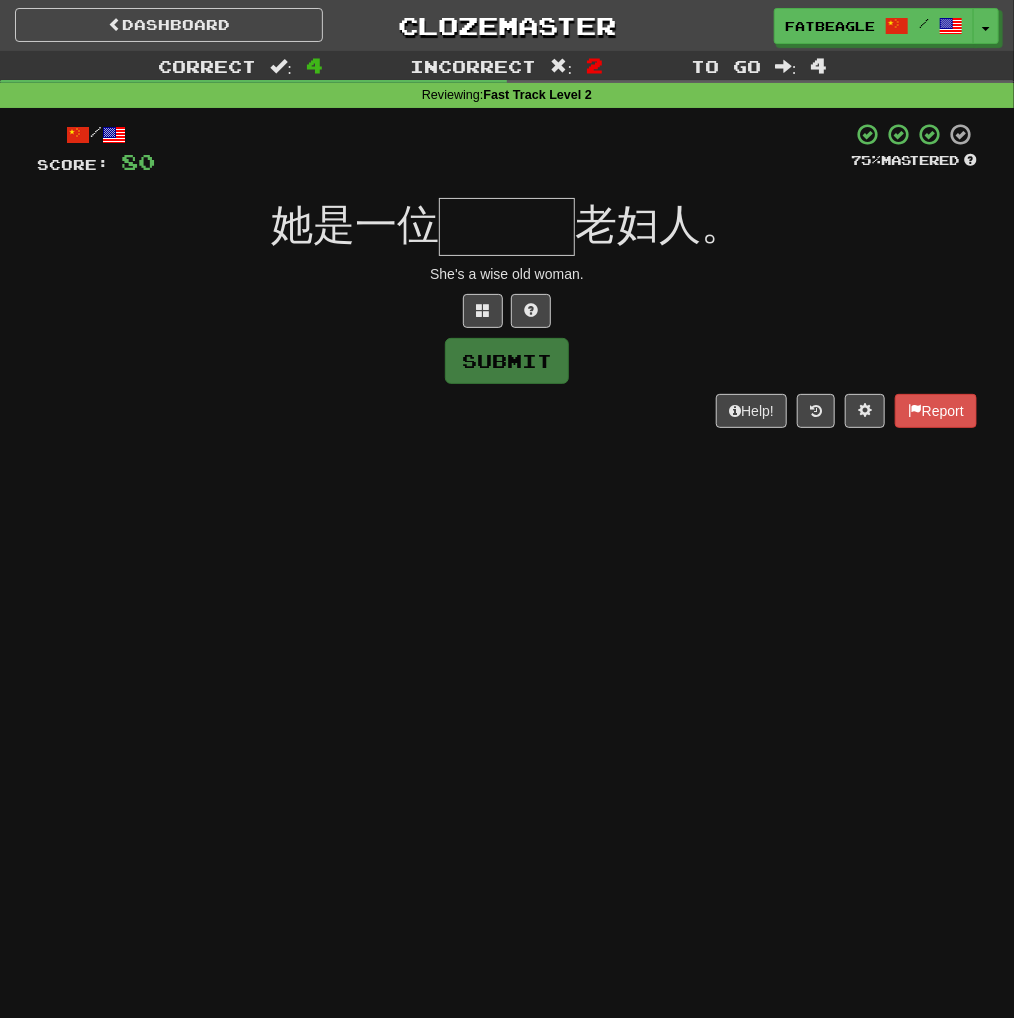 type on "***" 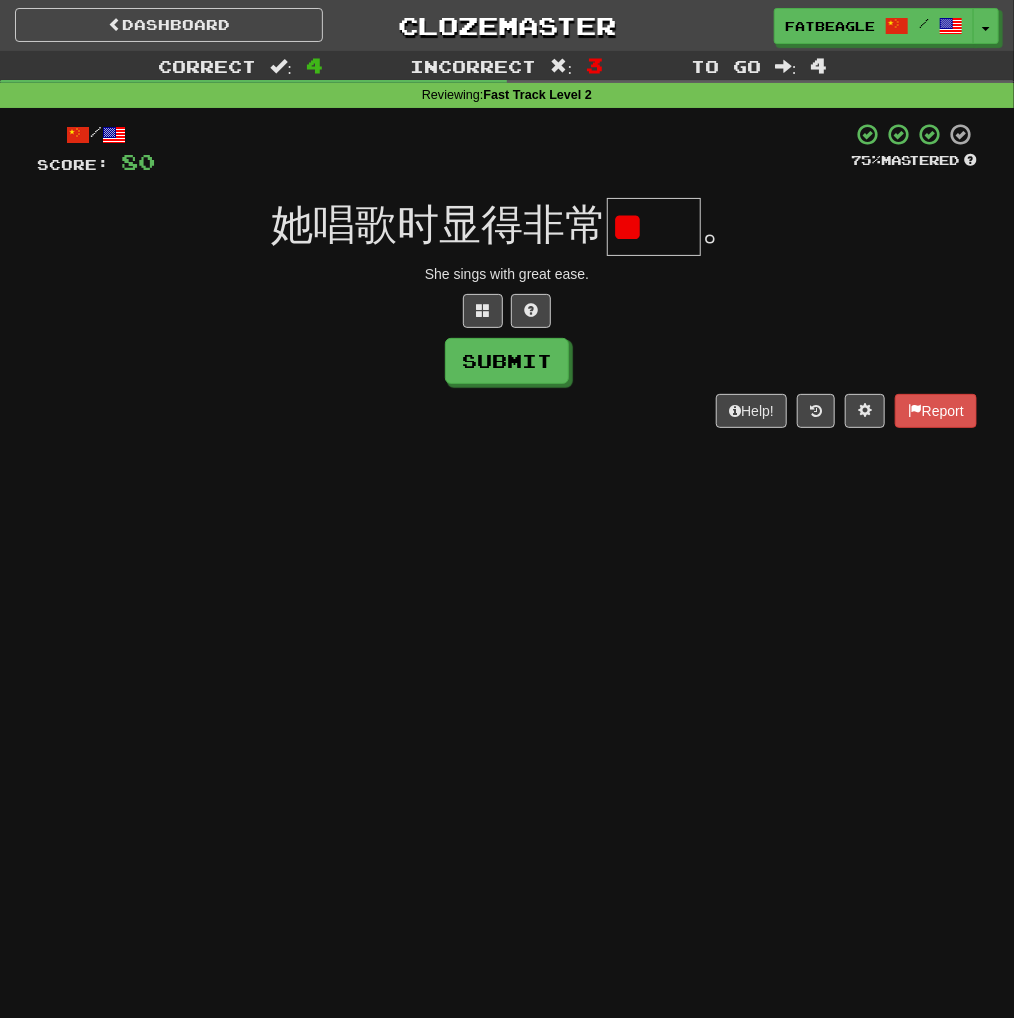 scroll, scrollTop: 0, scrollLeft: 0, axis: both 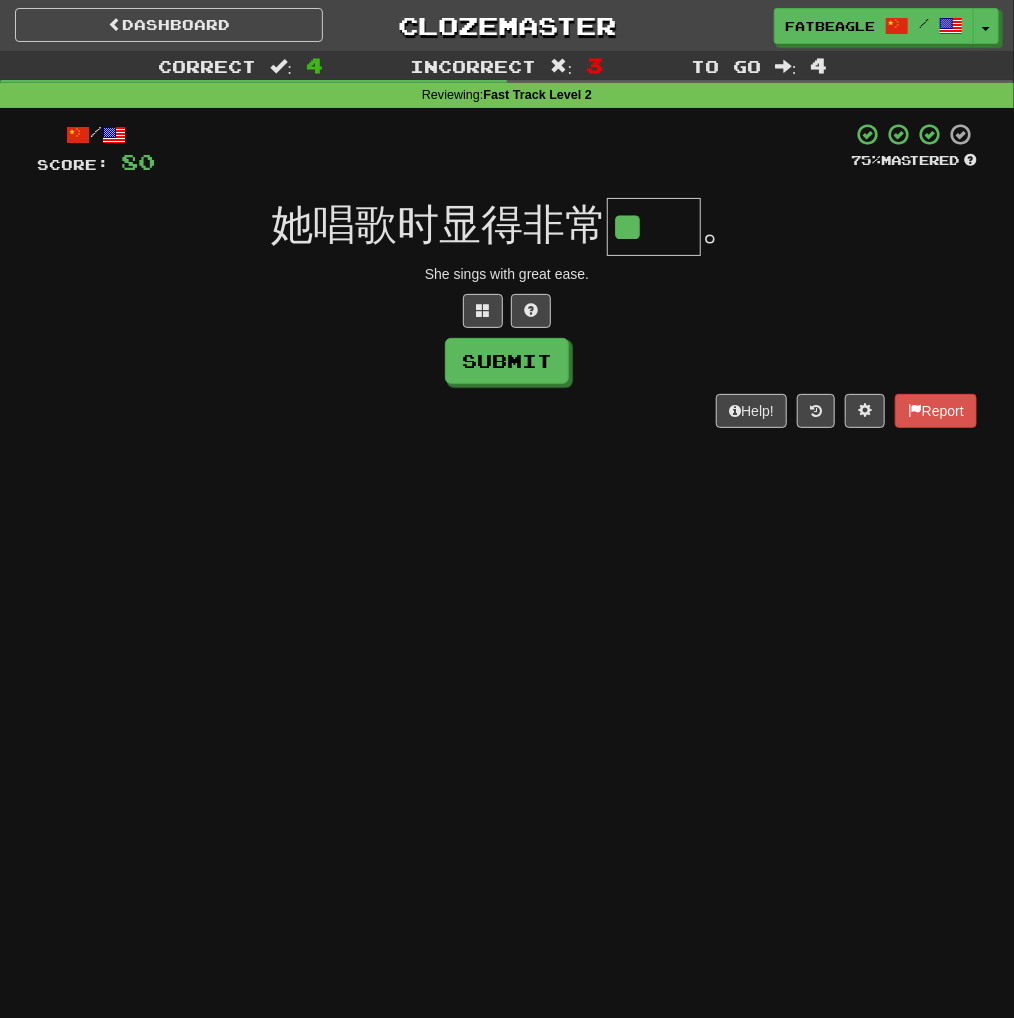 type on "**" 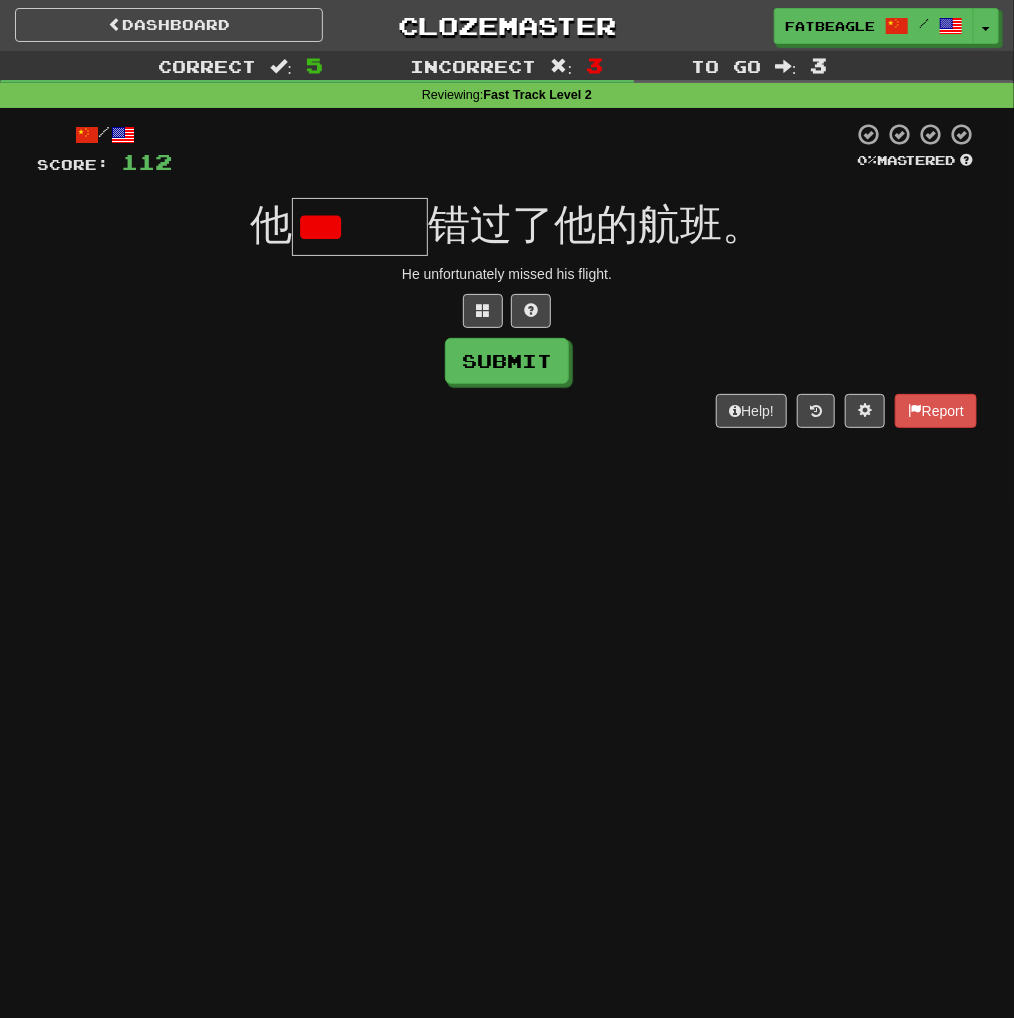 scroll, scrollTop: 0, scrollLeft: 0, axis: both 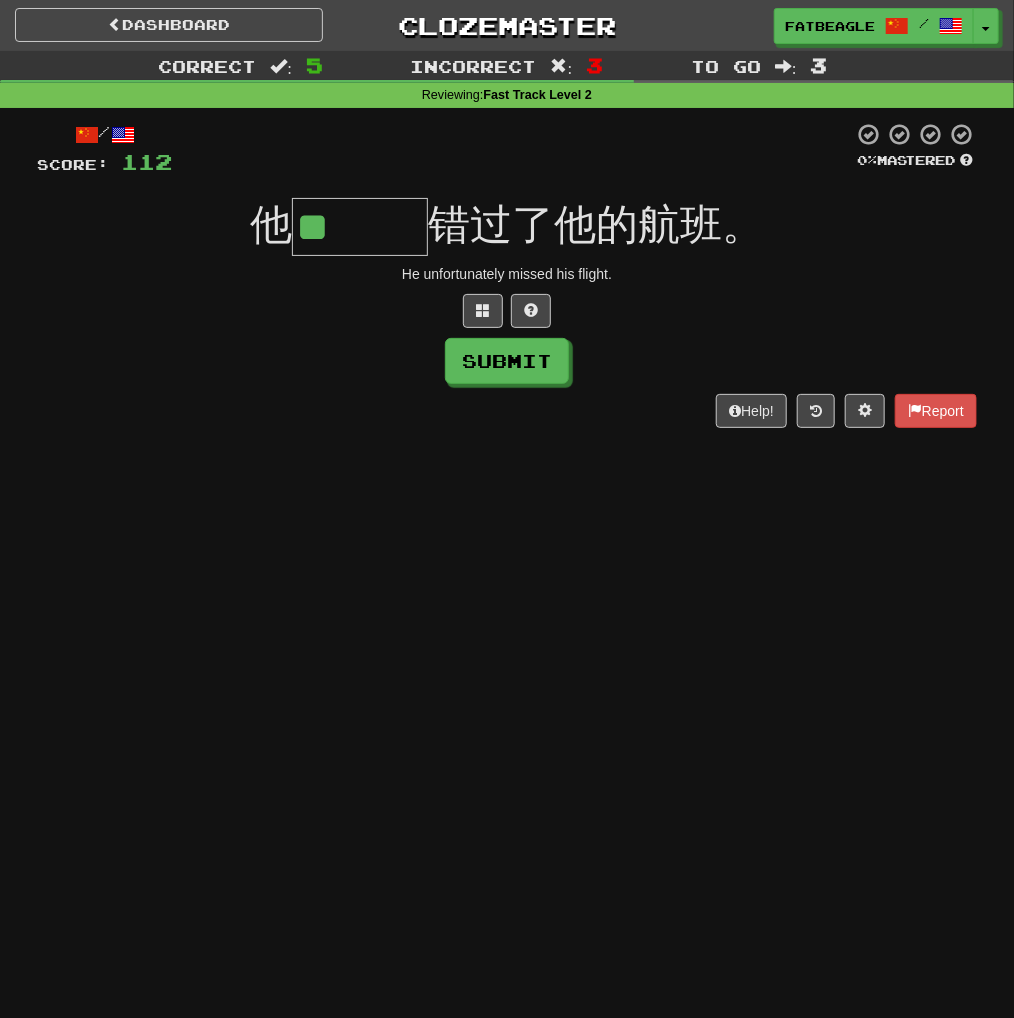 type on "*" 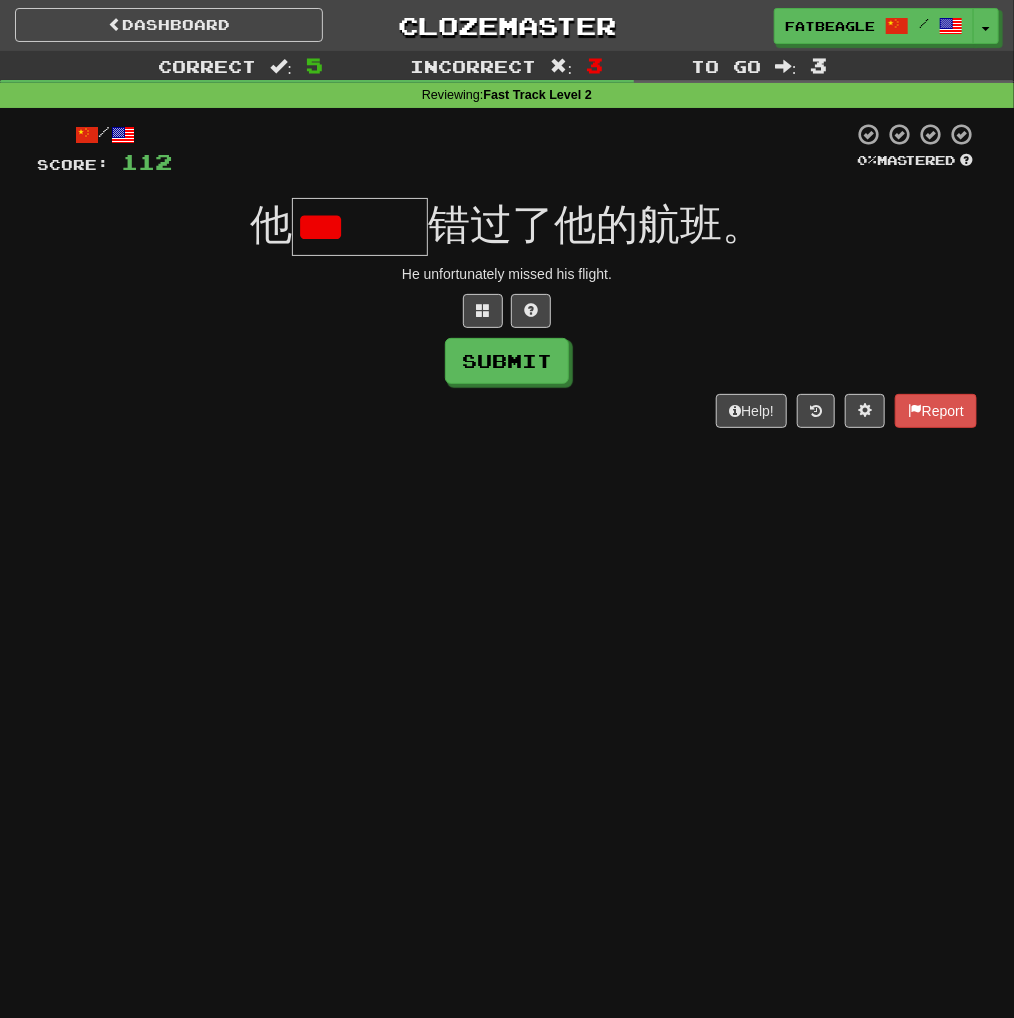 scroll, scrollTop: 0, scrollLeft: 0, axis: both 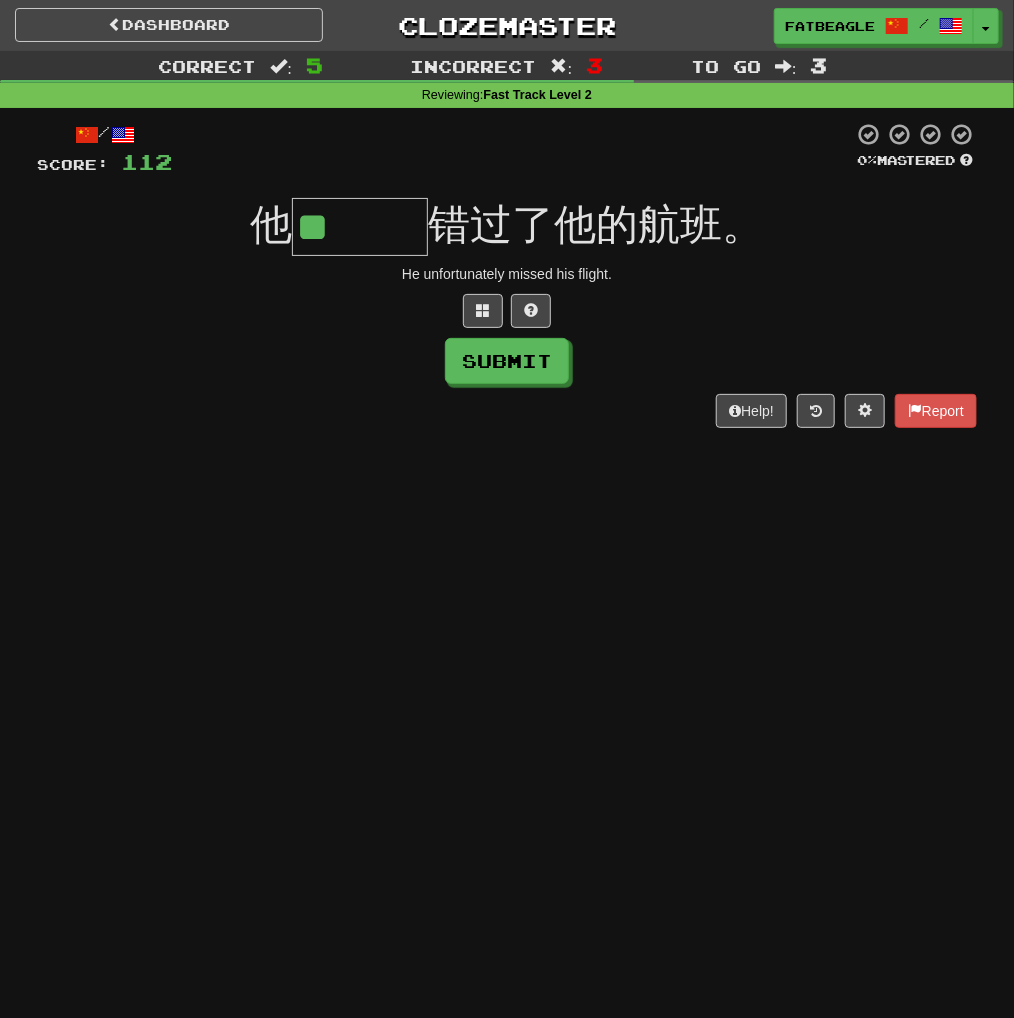 type on "*" 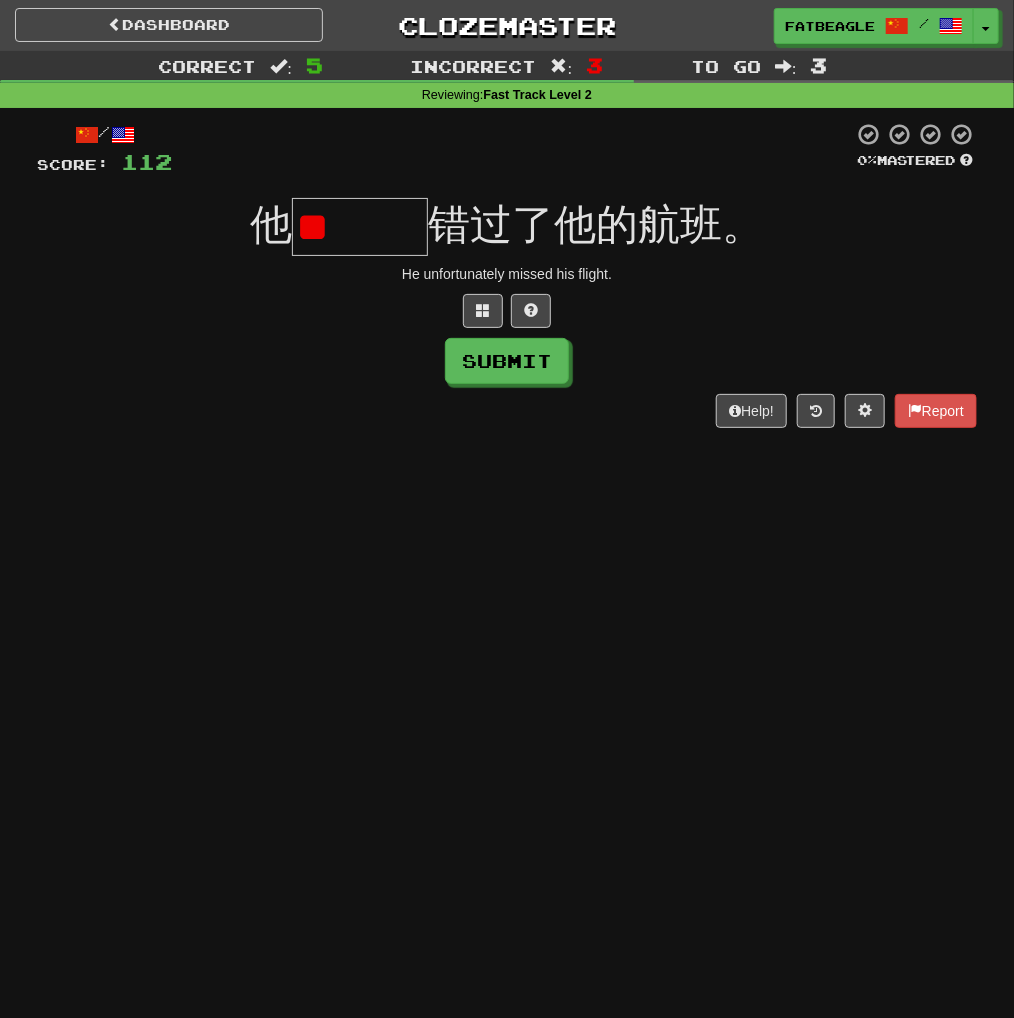 type on "*" 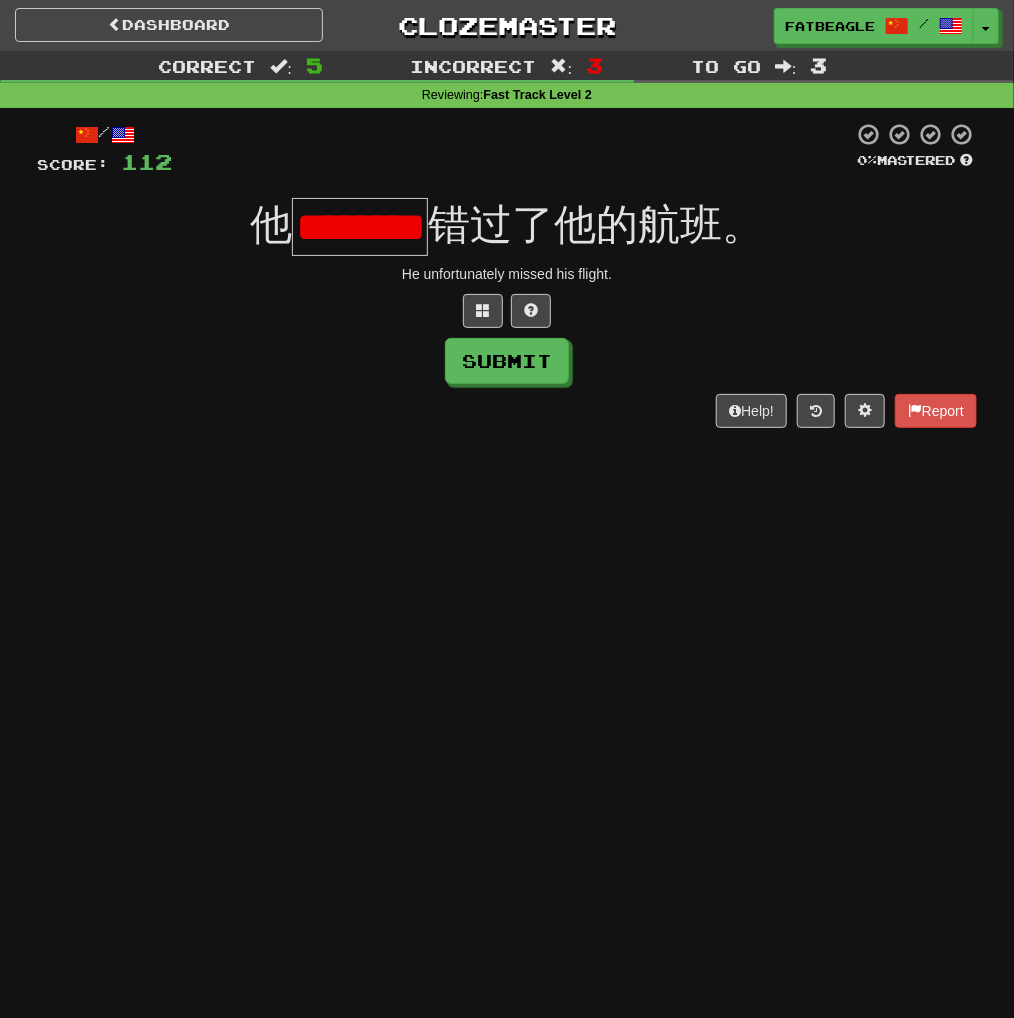 scroll, scrollTop: 0, scrollLeft: 17, axis: horizontal 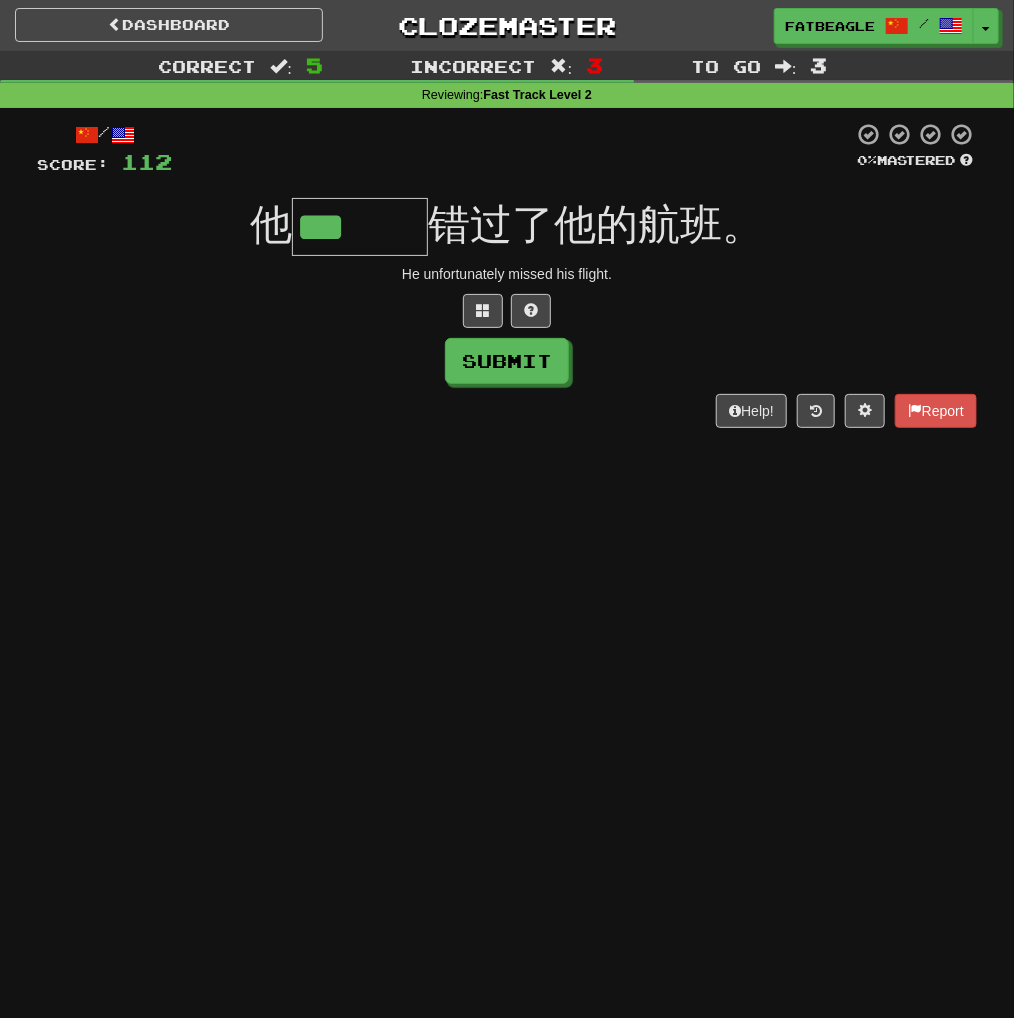 type on "***" 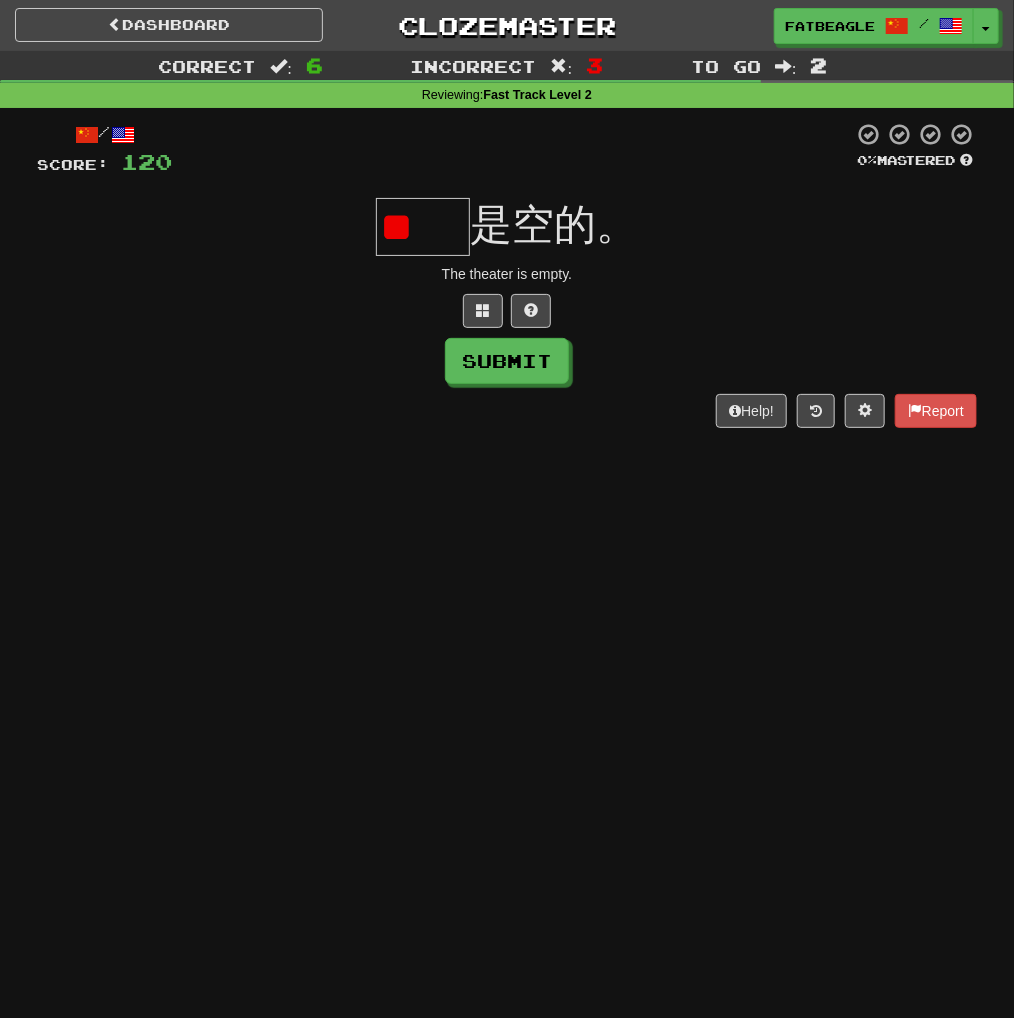 type on "*" 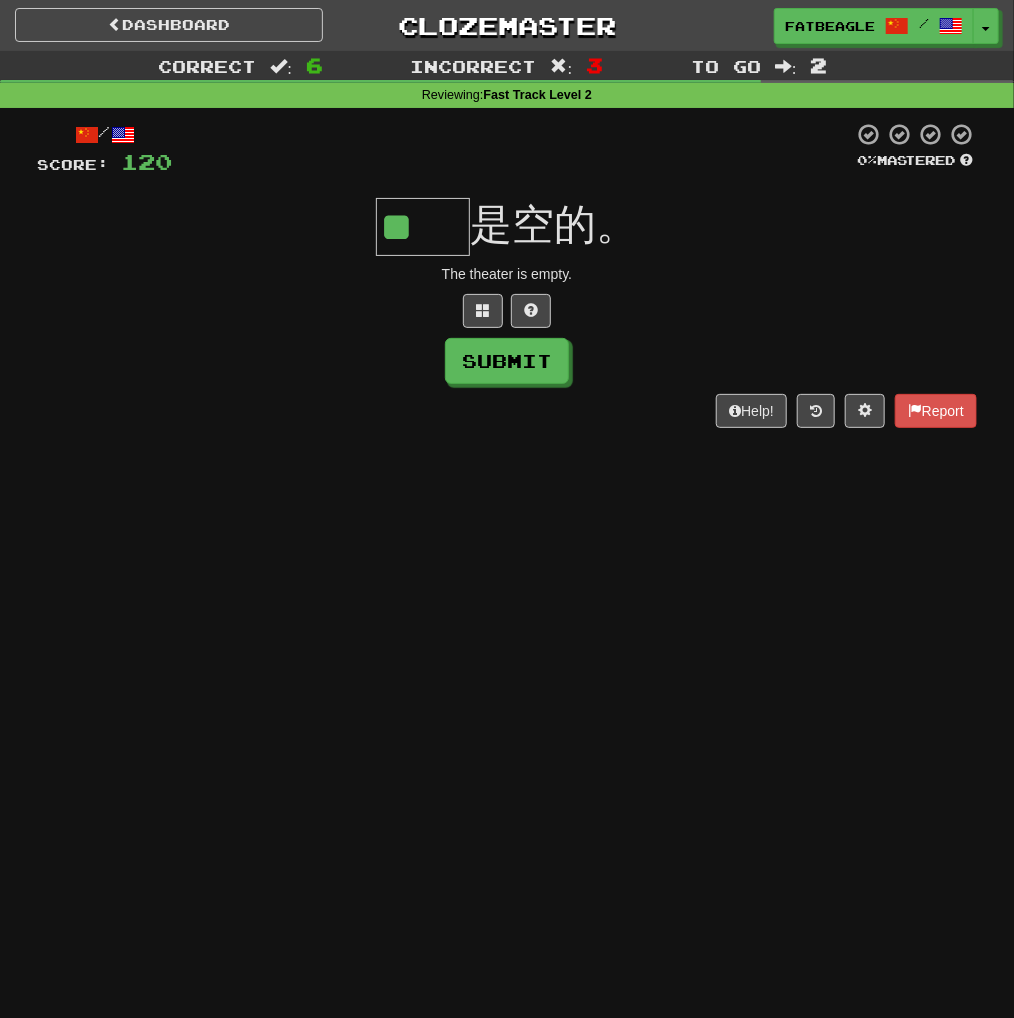 type on "**" 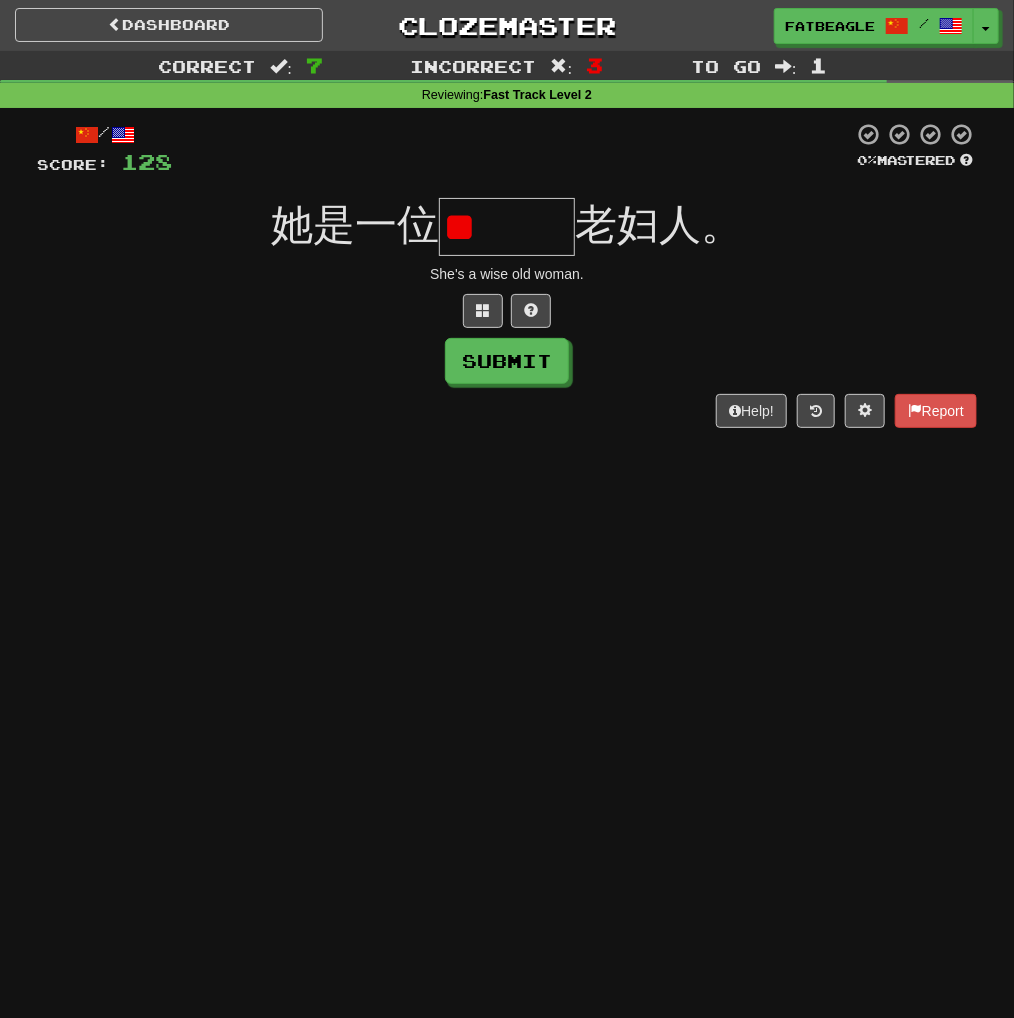 type on "*" 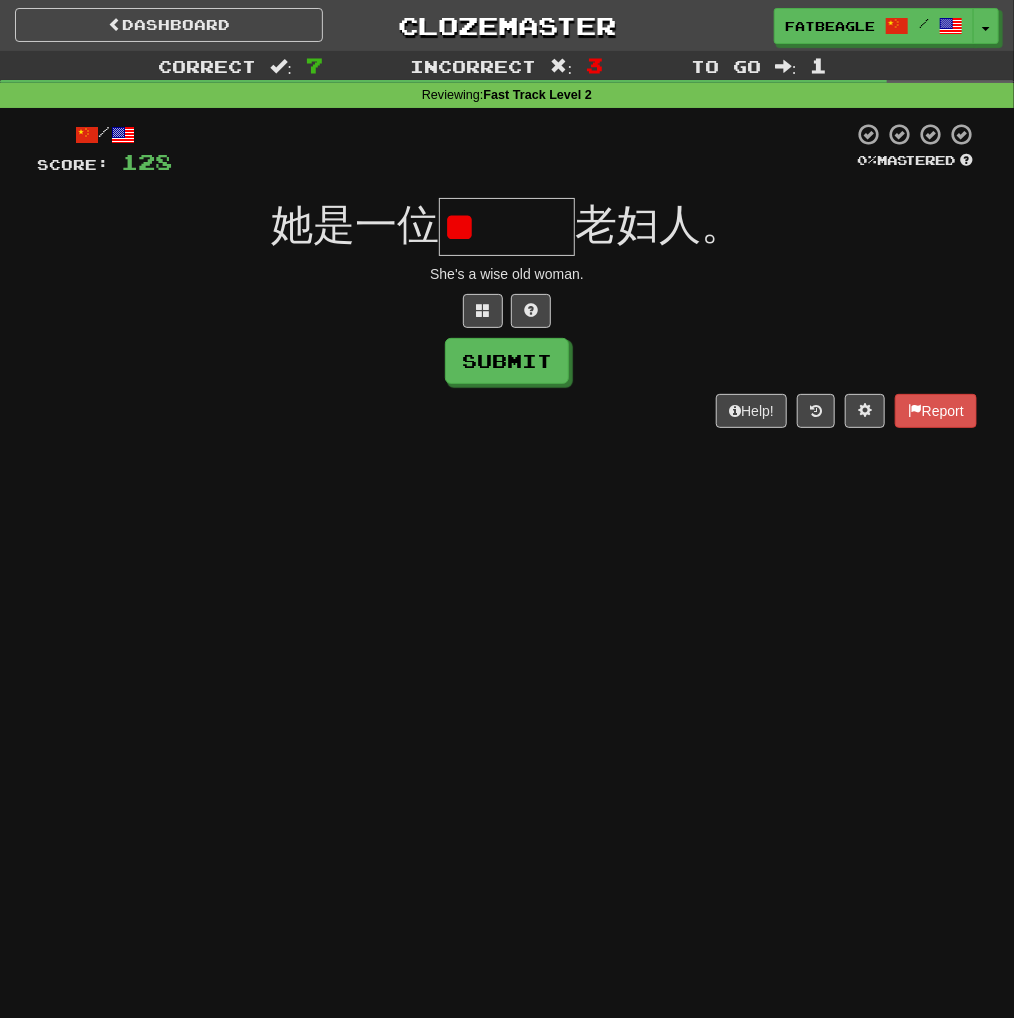 type on "*" 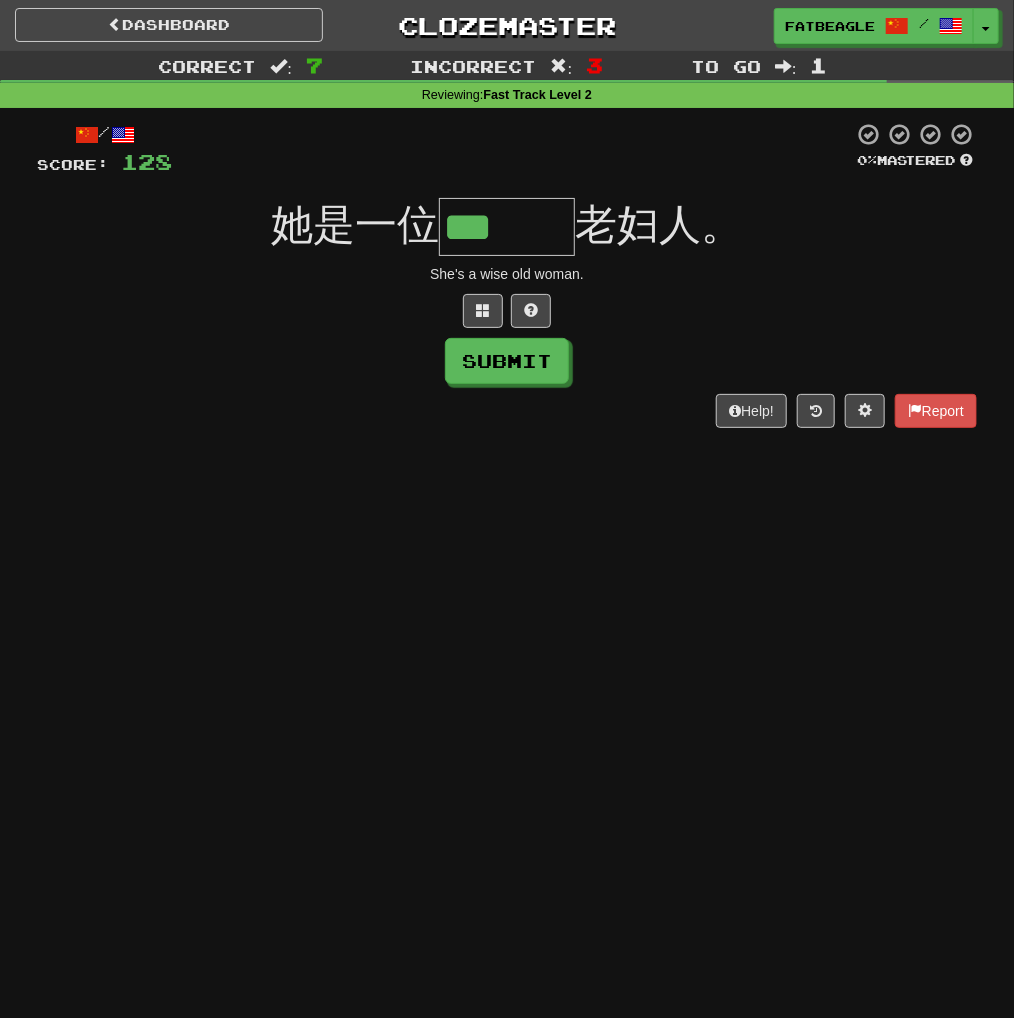 type on "***" 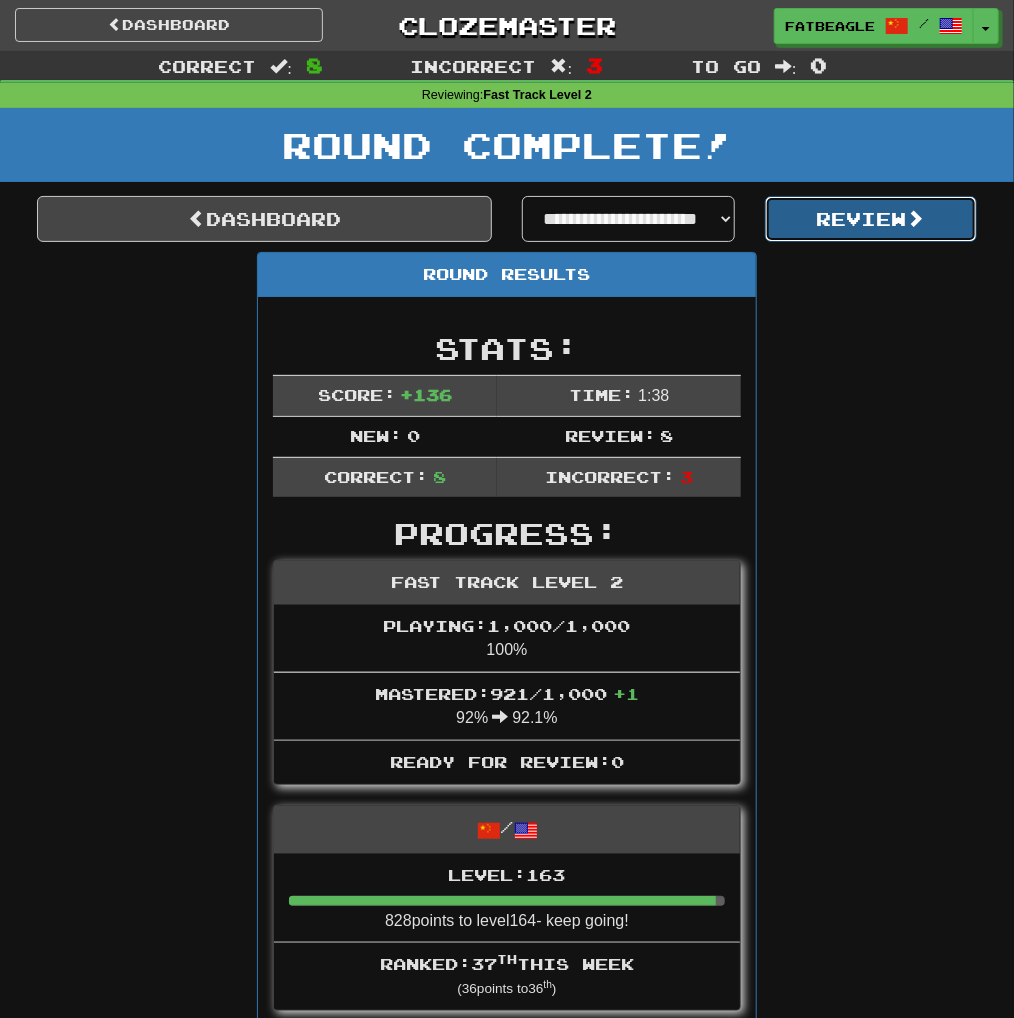click on "Review" at bounding box center [871, 219] 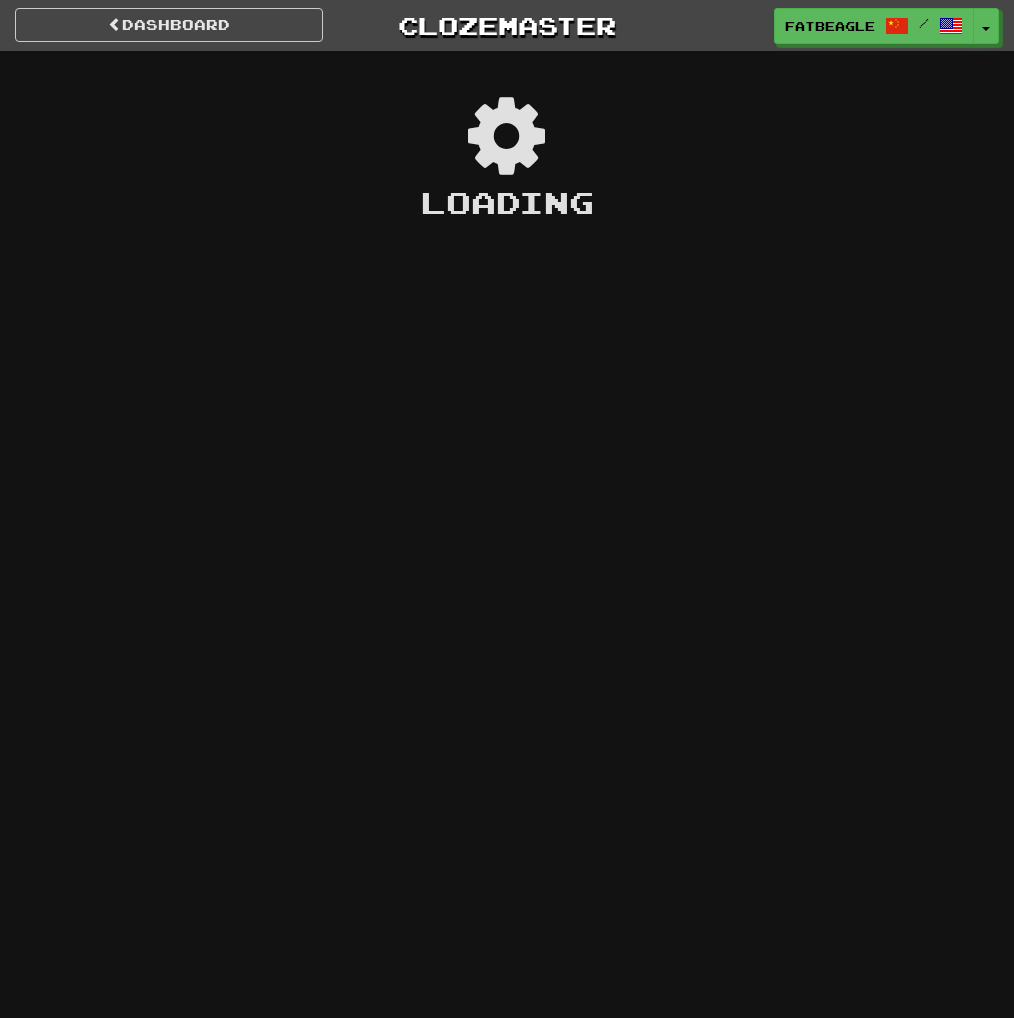 scroll, scrollTop: 0, scrollLeft: 0, axis: both 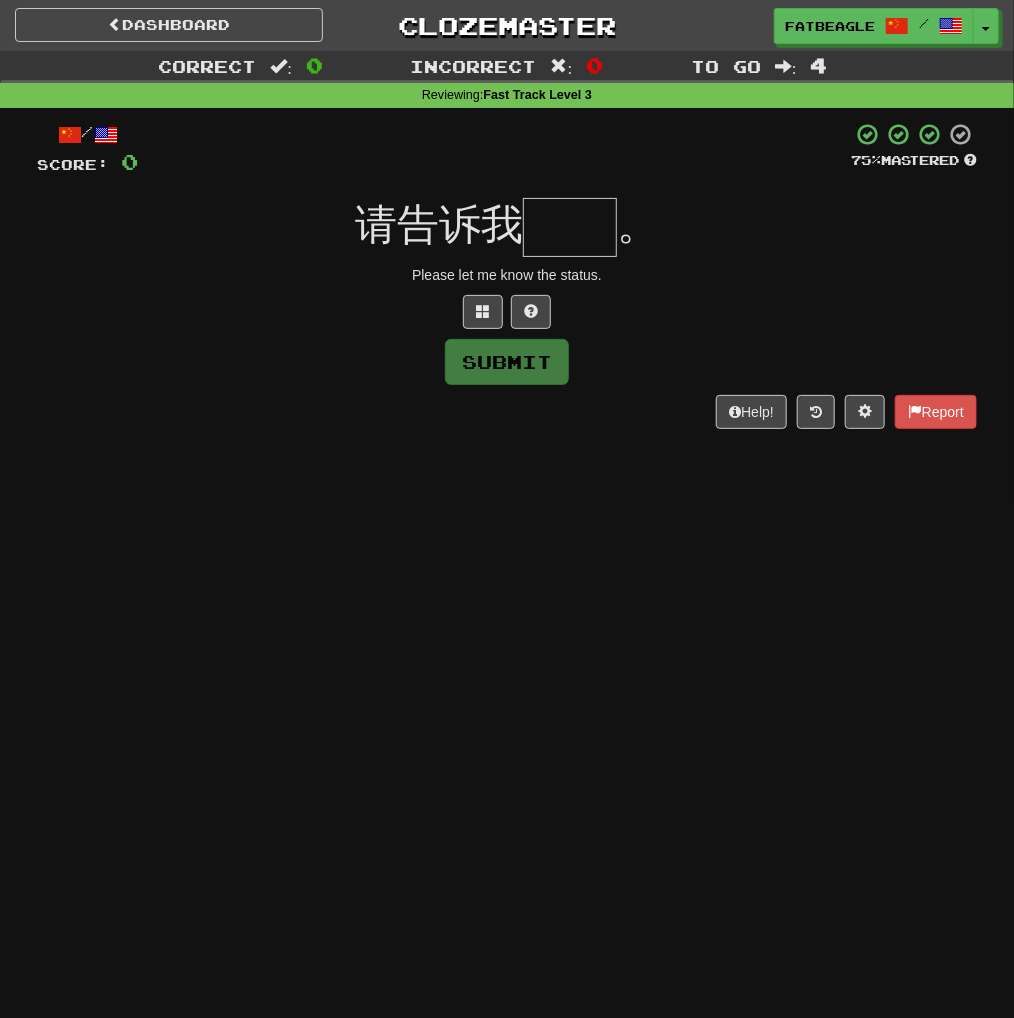 click at bounding box center [570, 227] 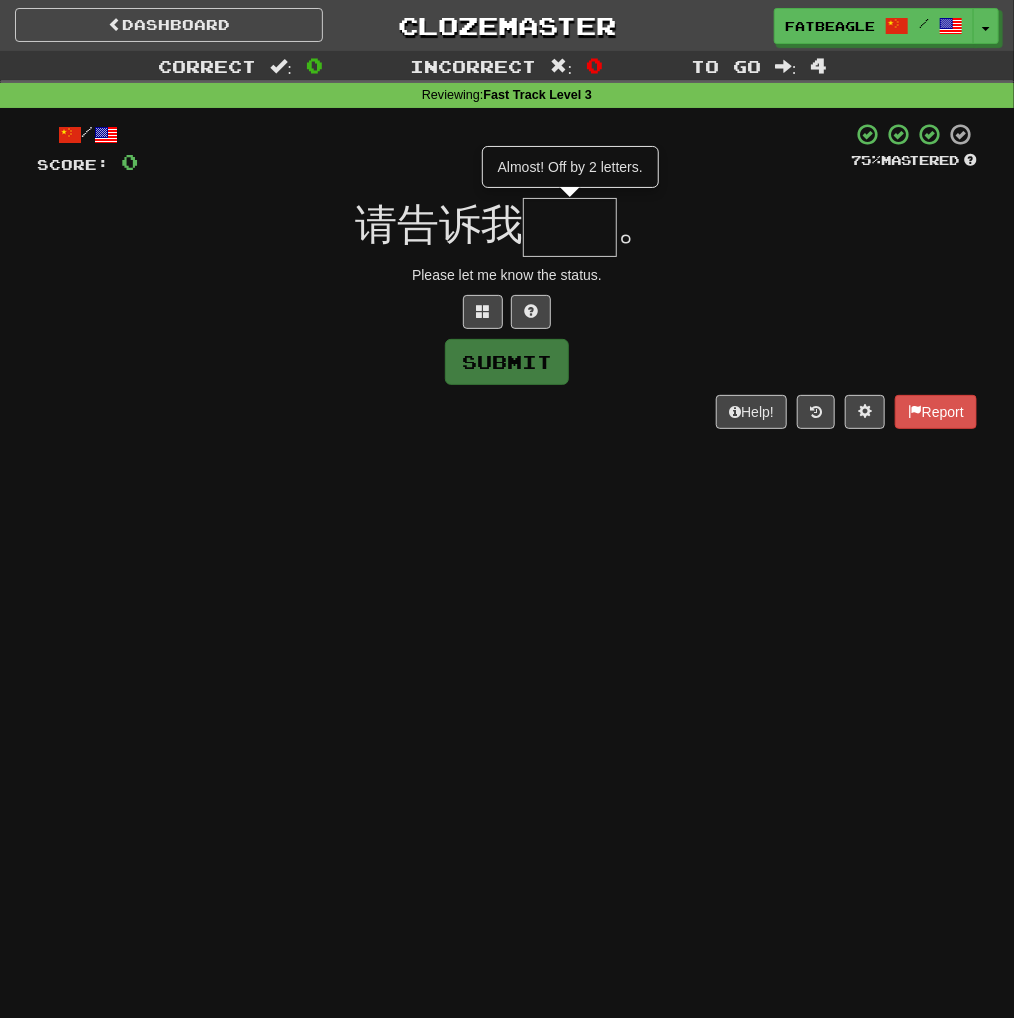type on "**" 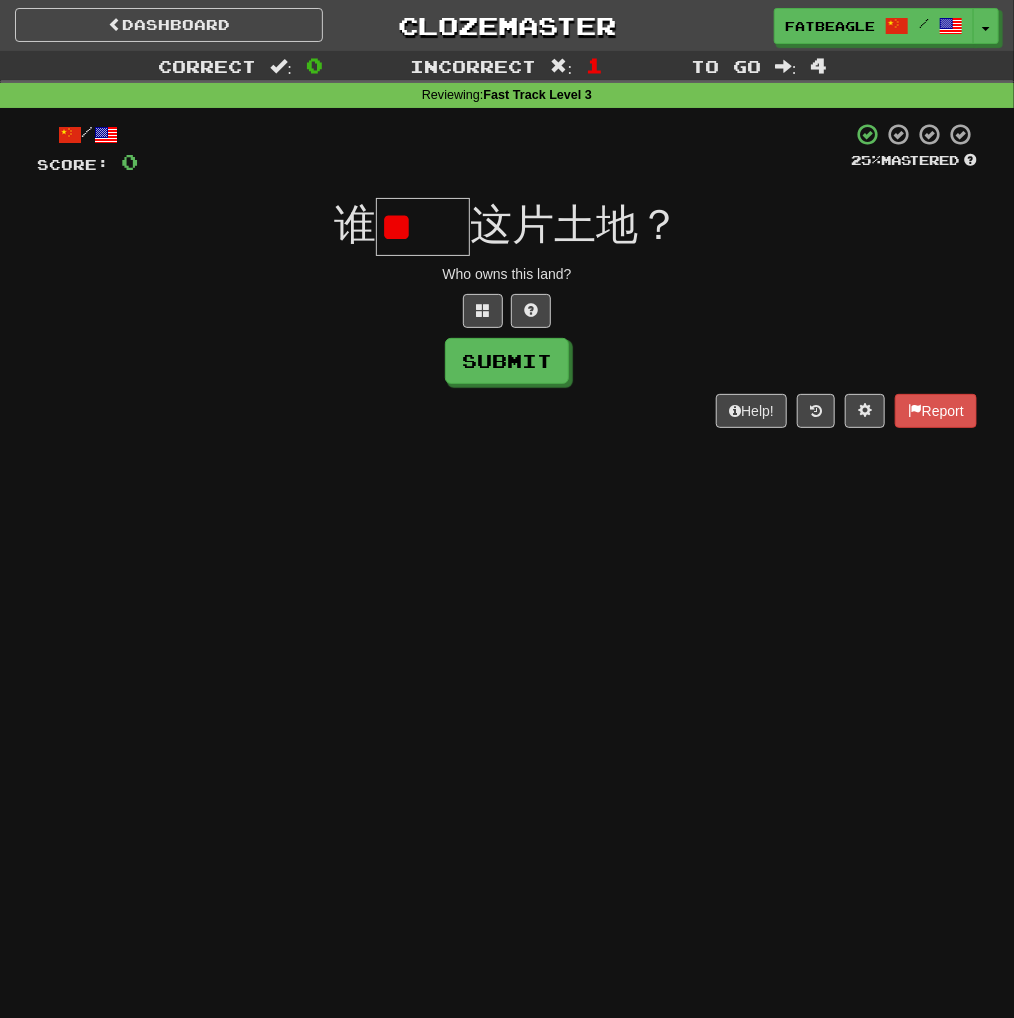 scroll, scrollTop: 0, scrollLeft: 0, axis: both 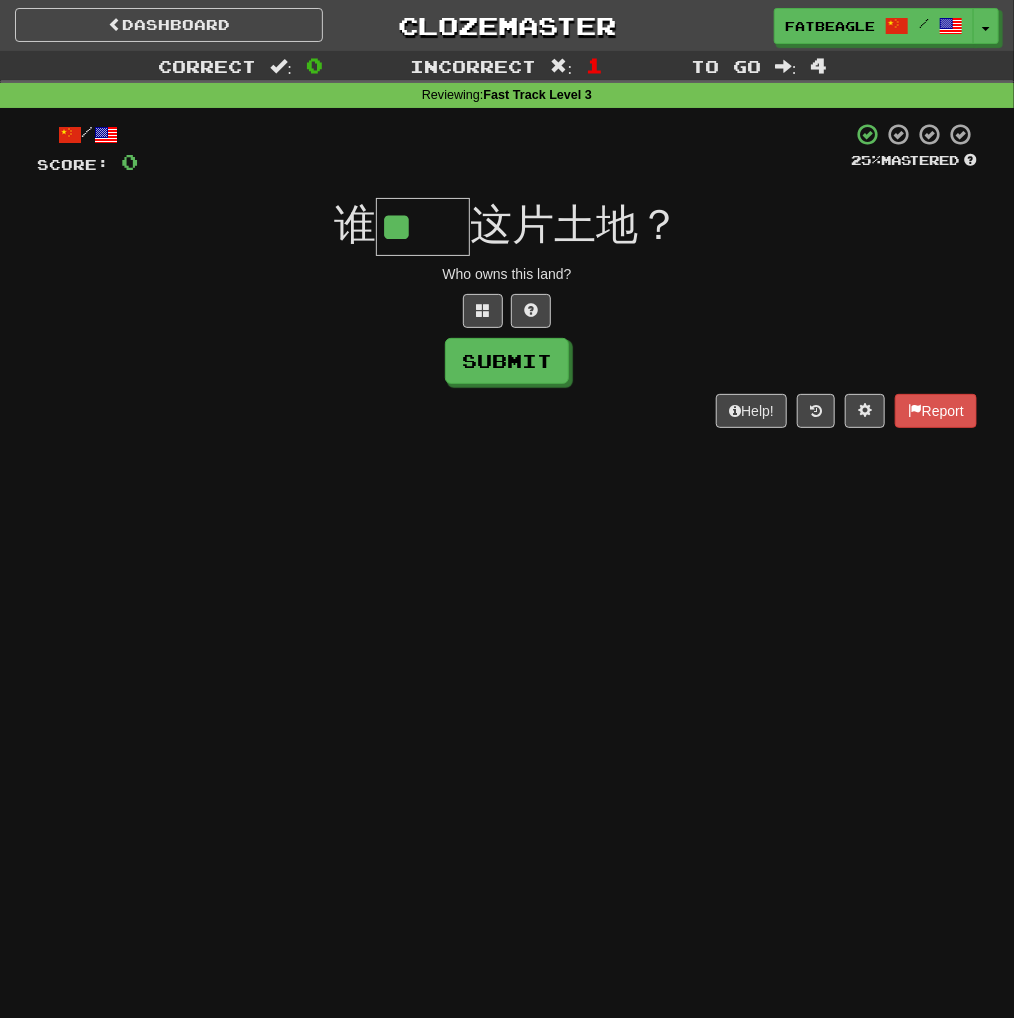 type on "**" 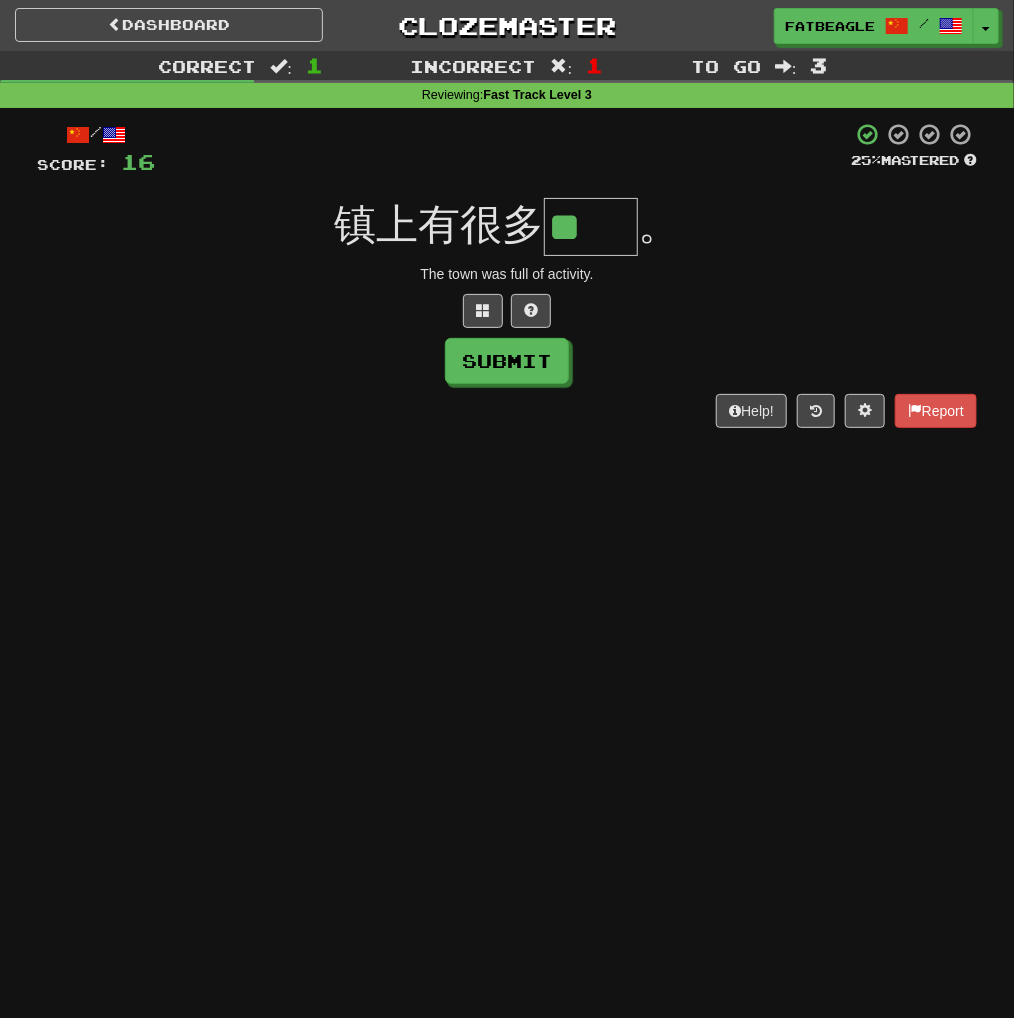 scroll, scrollTop: 0, scrollLeft: 0, axis: both 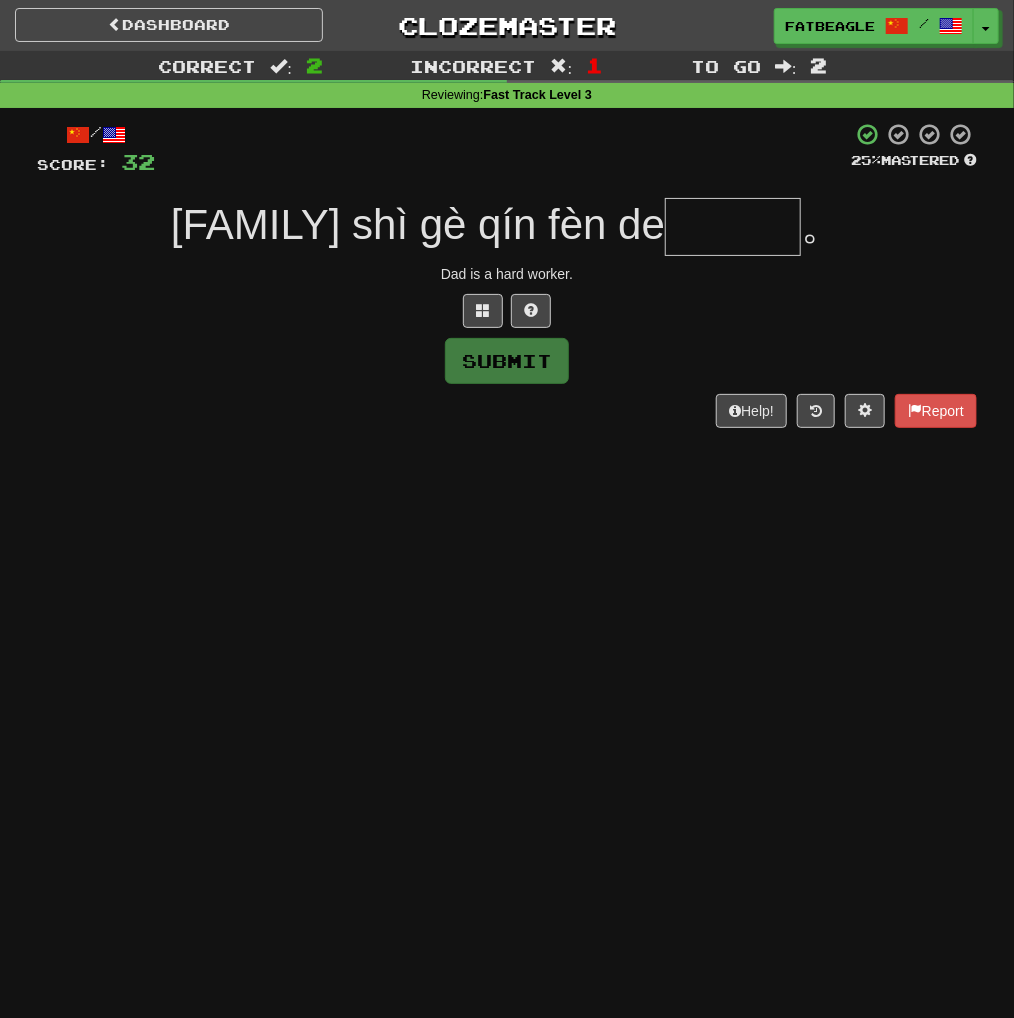 type on "***" 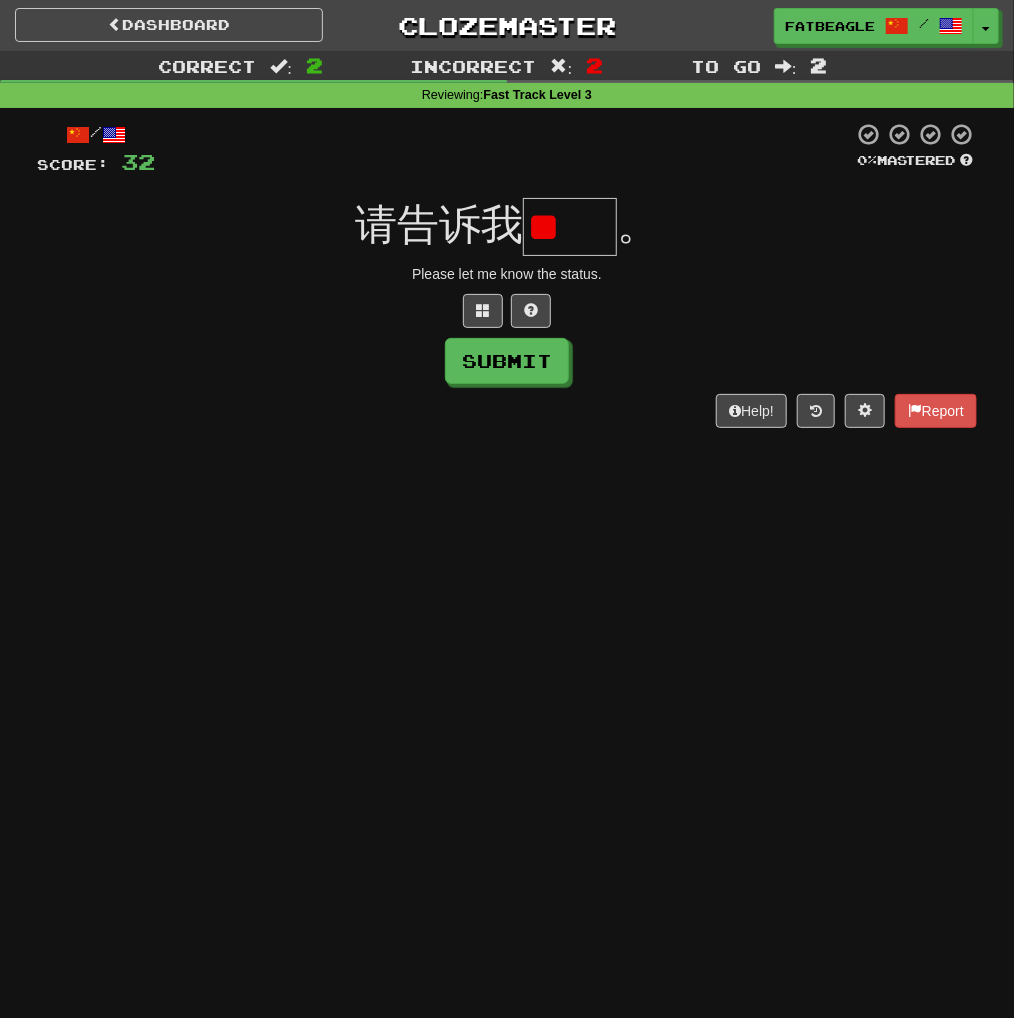 scroll, scrollTop: 0, scrollLeft: 0, axis: both 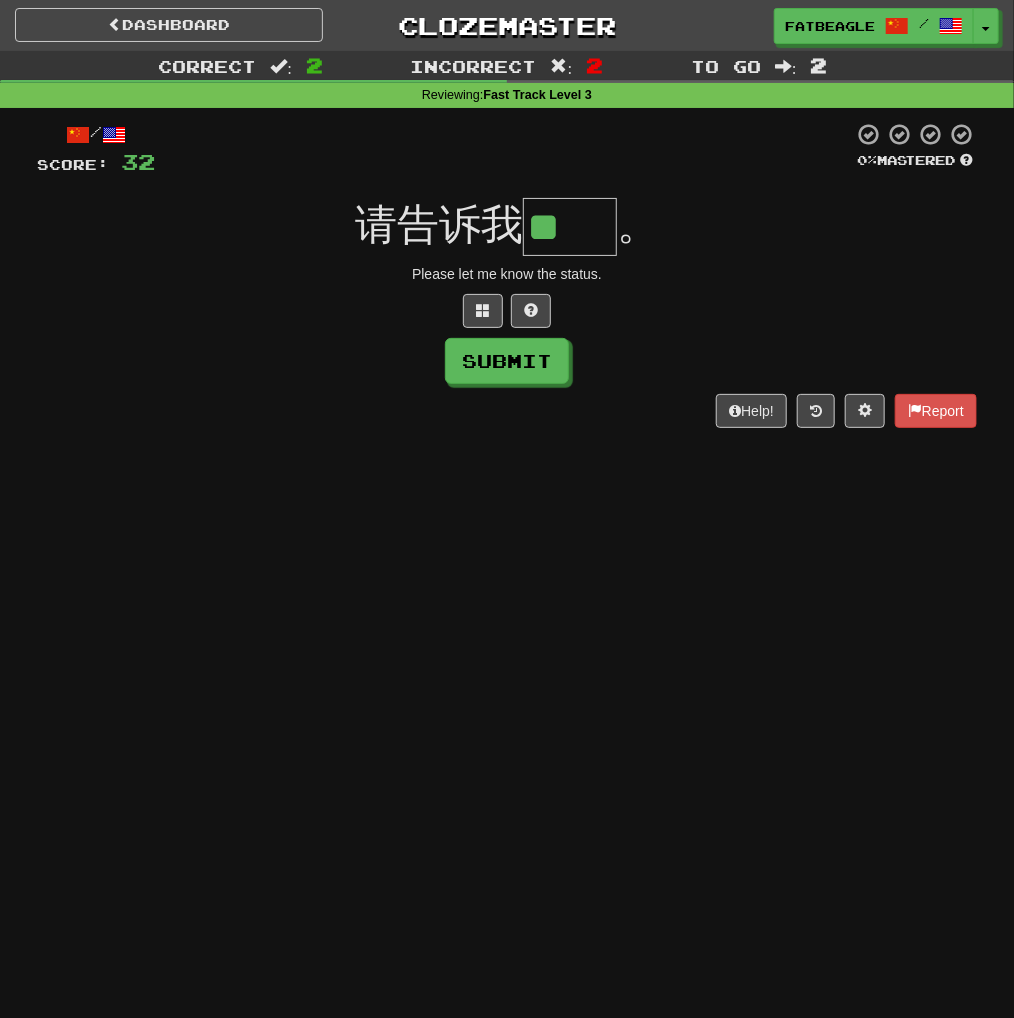 type on "**" 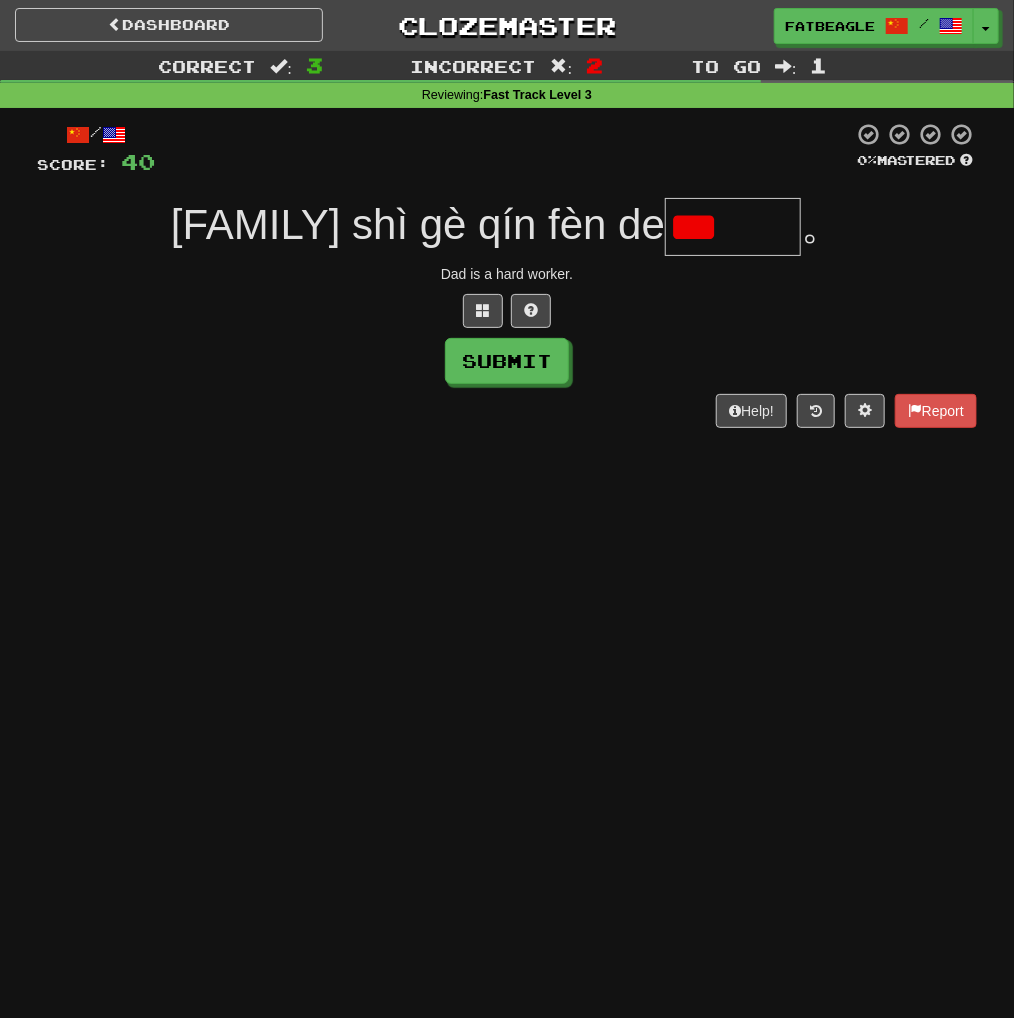 scroll, scrollTop: 0, scrollLeft: 0, axis: both 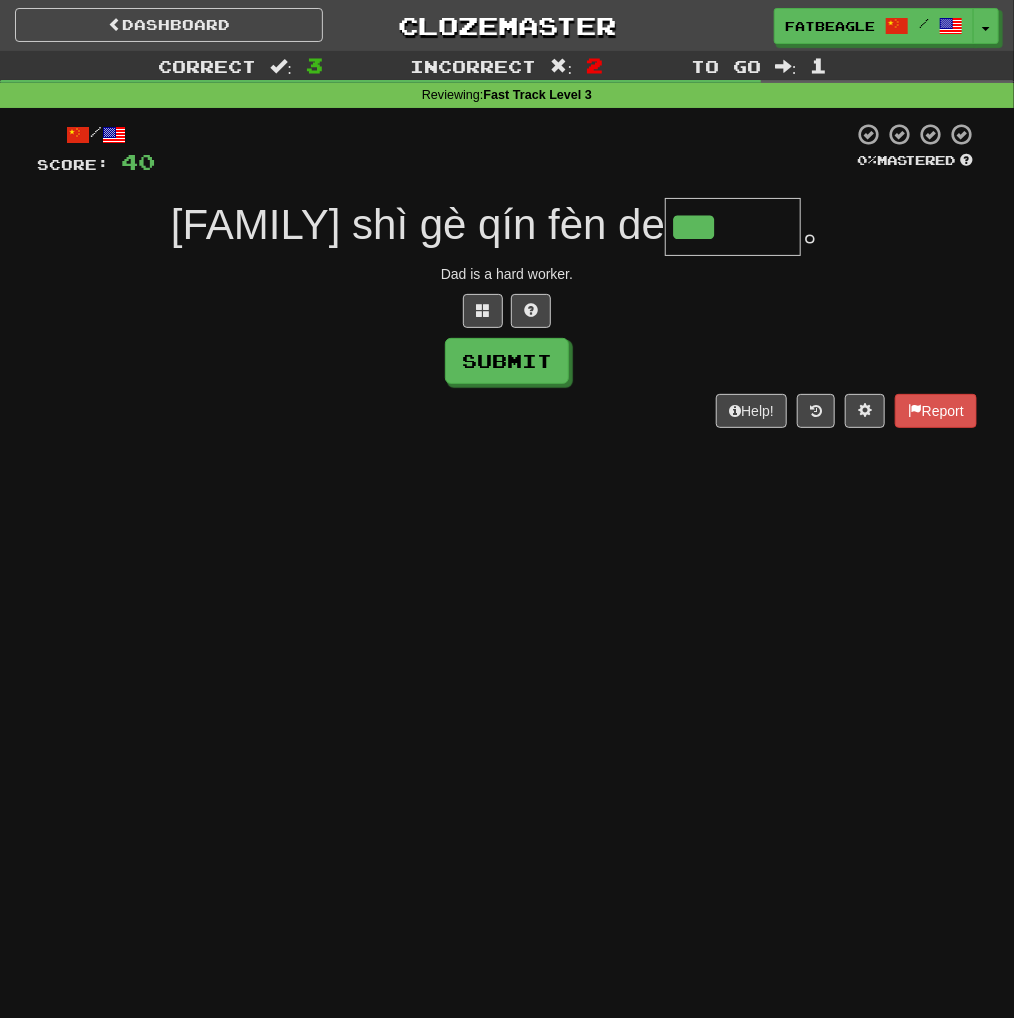 type on "***" 